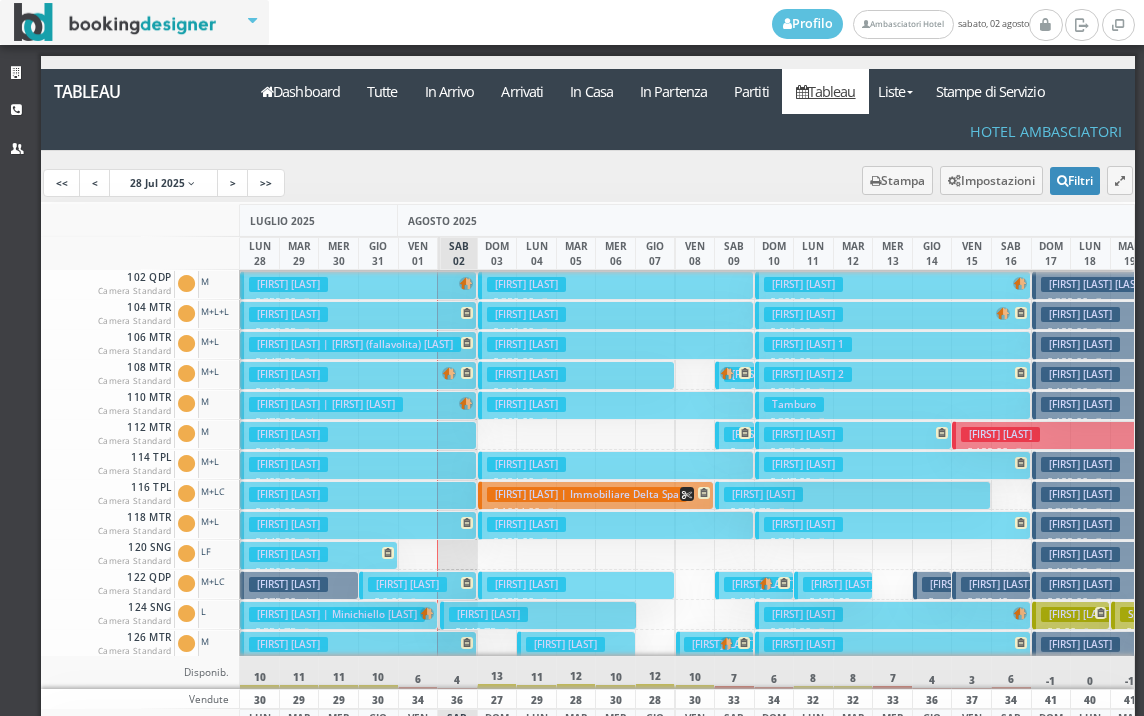 scroll, scrollTop: 0, scrollLeft: 0, axis: both 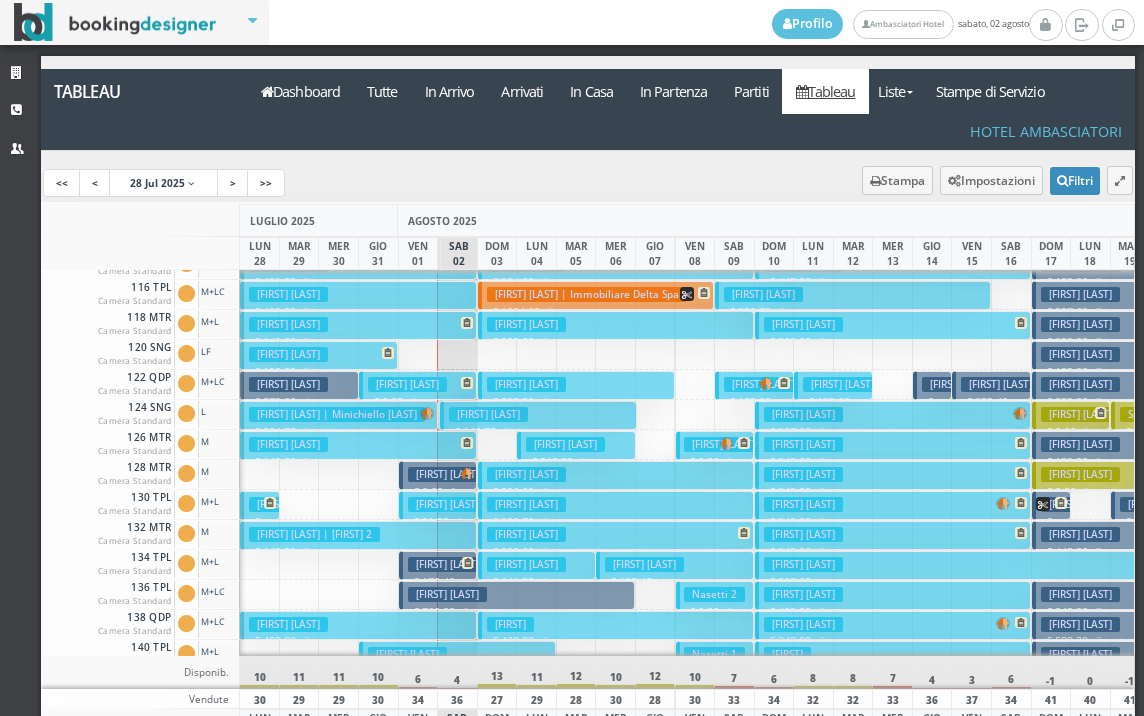 click on "[FIRST] [LAST] | Minichiello [LAST]" at bounding box center (337, 414) 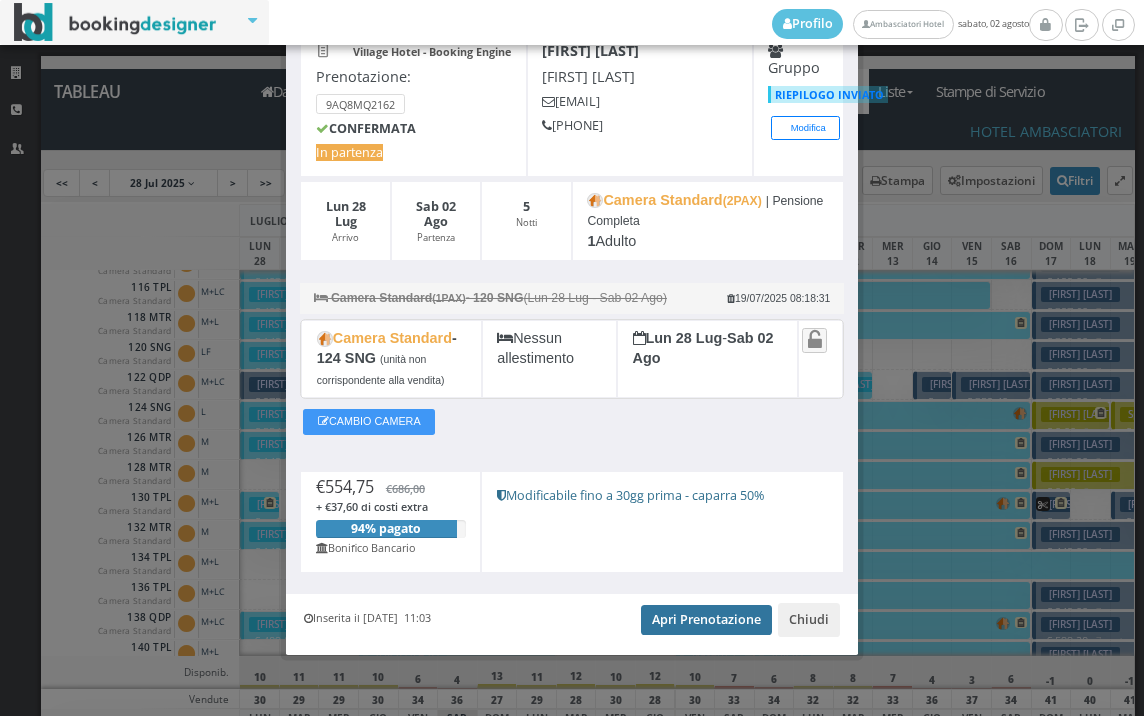 scroll, scrollTop: 120, scrollLeft: 0, axis: vertical 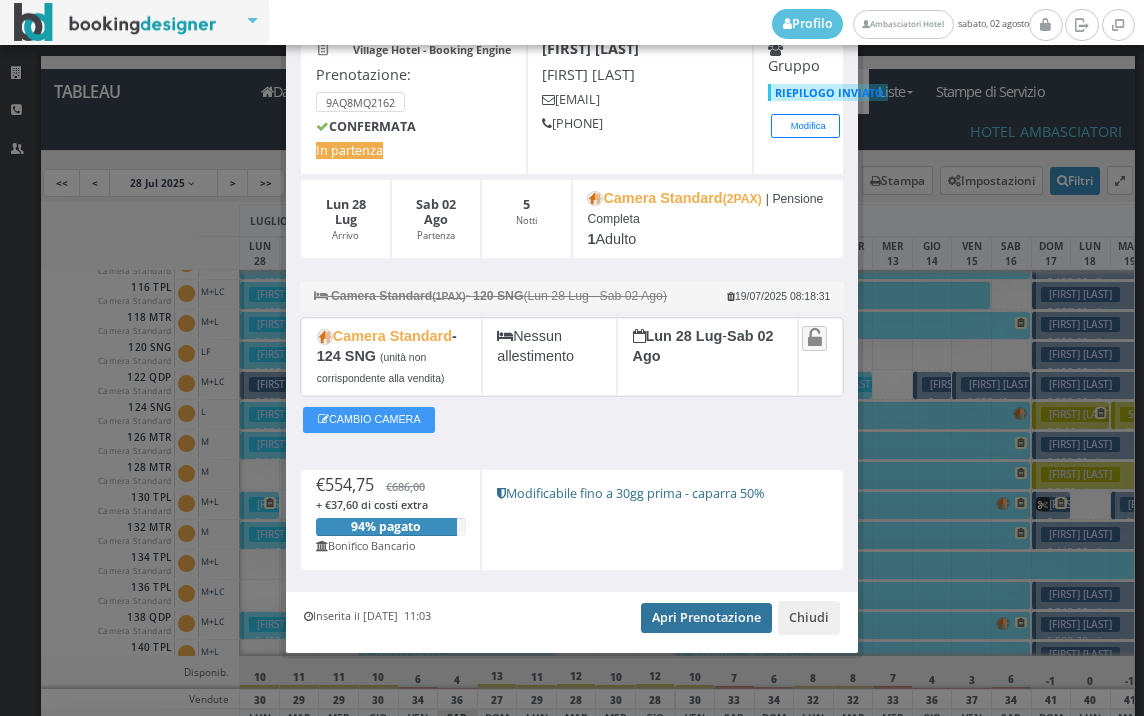 click on "Apri Prenotazione" at bounding box center [706, 618] 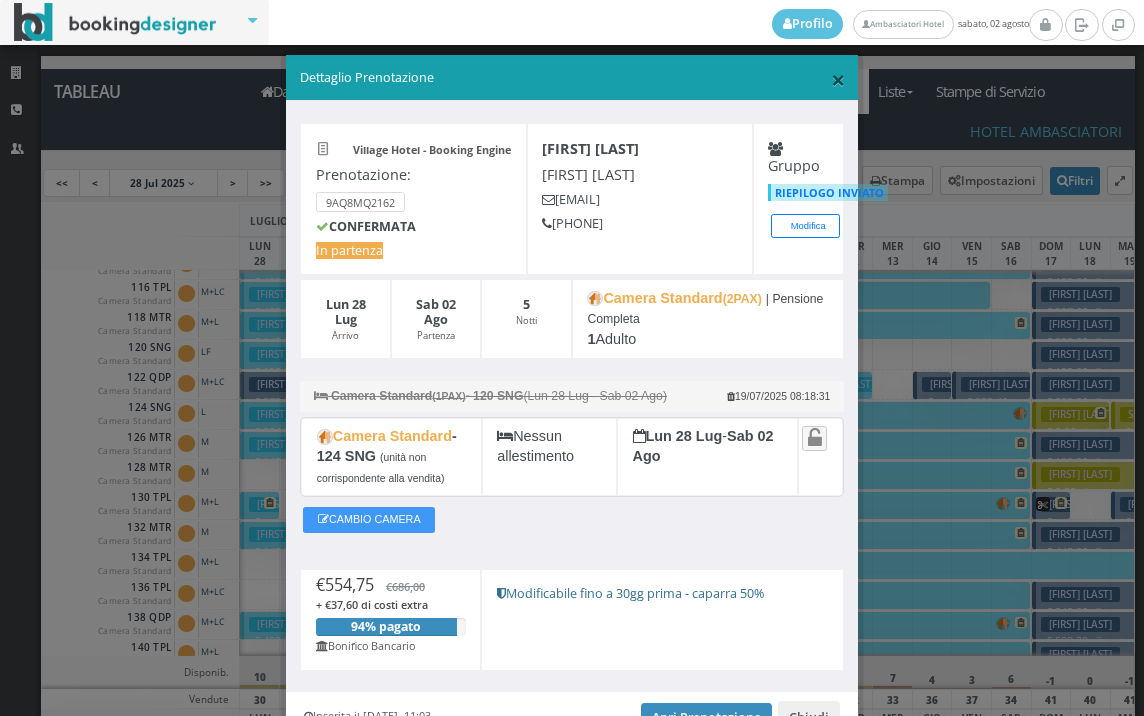 click on "×" at bounding box center [838, 79] 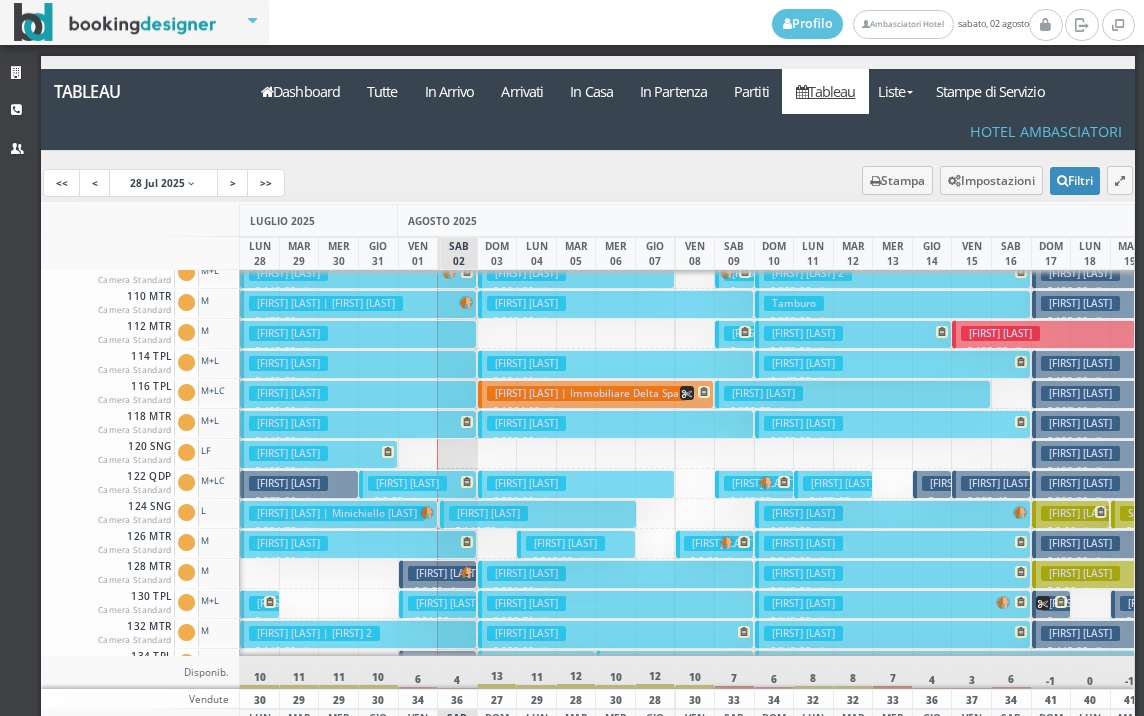 scroll, scrollTop: 0, scrollLeft: 0, axis: both 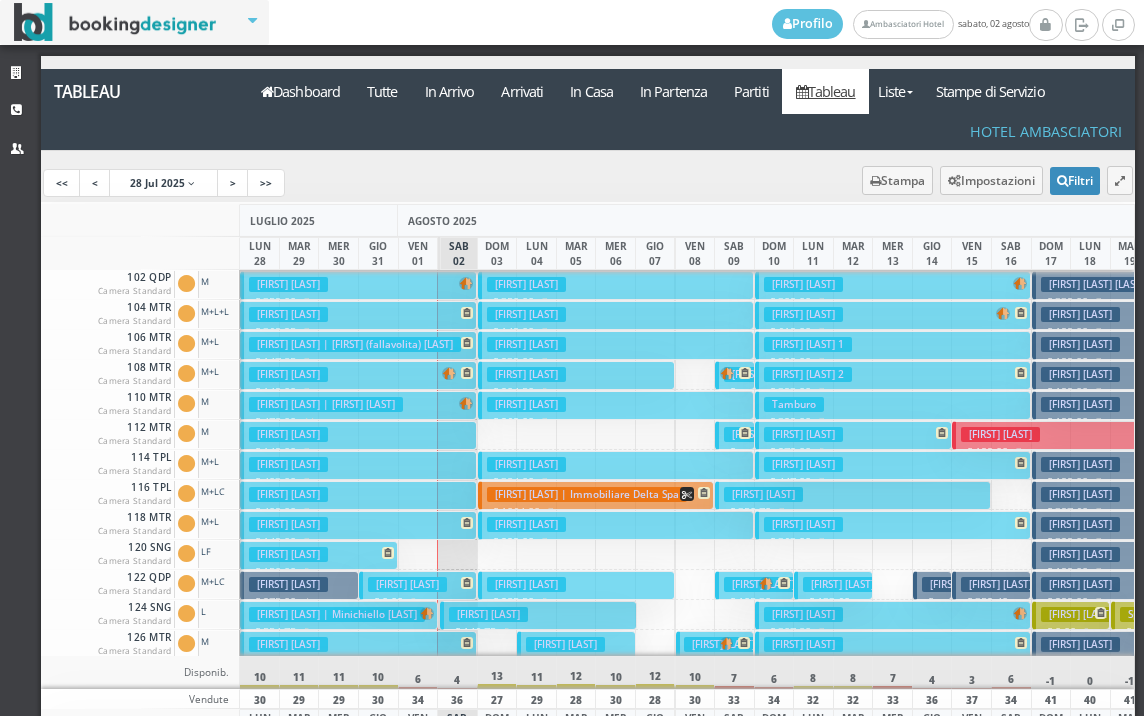 click on "[FIRST] [LAST]" at bounding box center (526, 284) 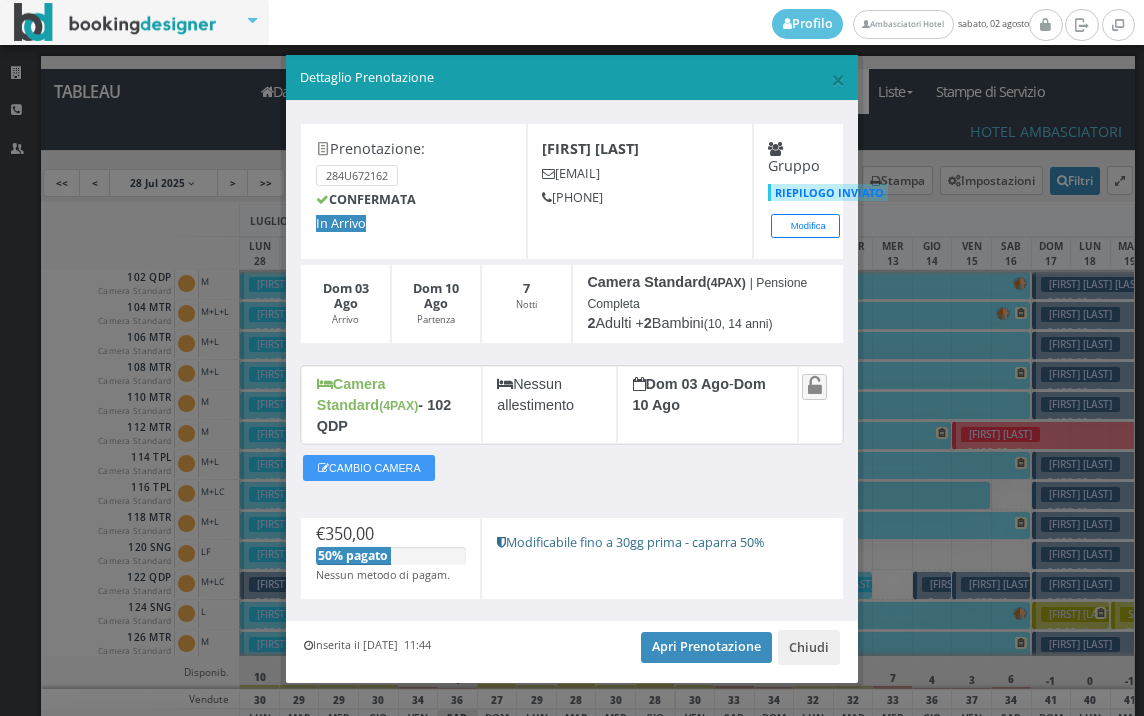 scroll, scrollTop: 0, scrollLeft: 0, axis: both 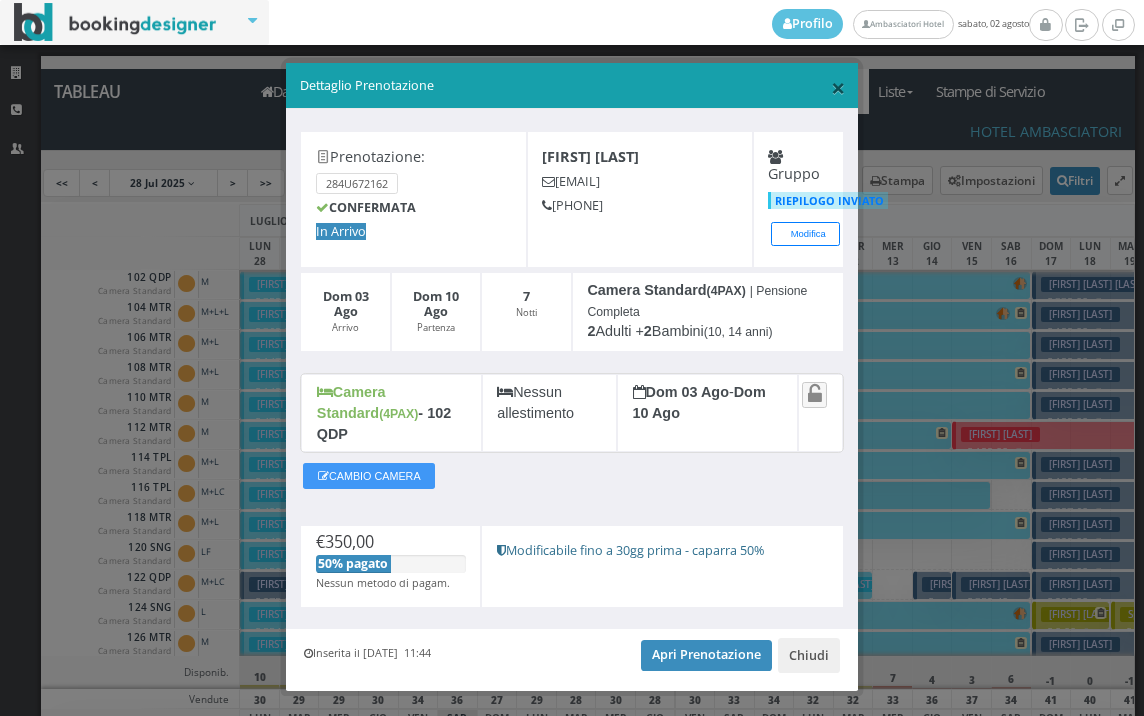 click on "×" at bounding box center (838, 87) 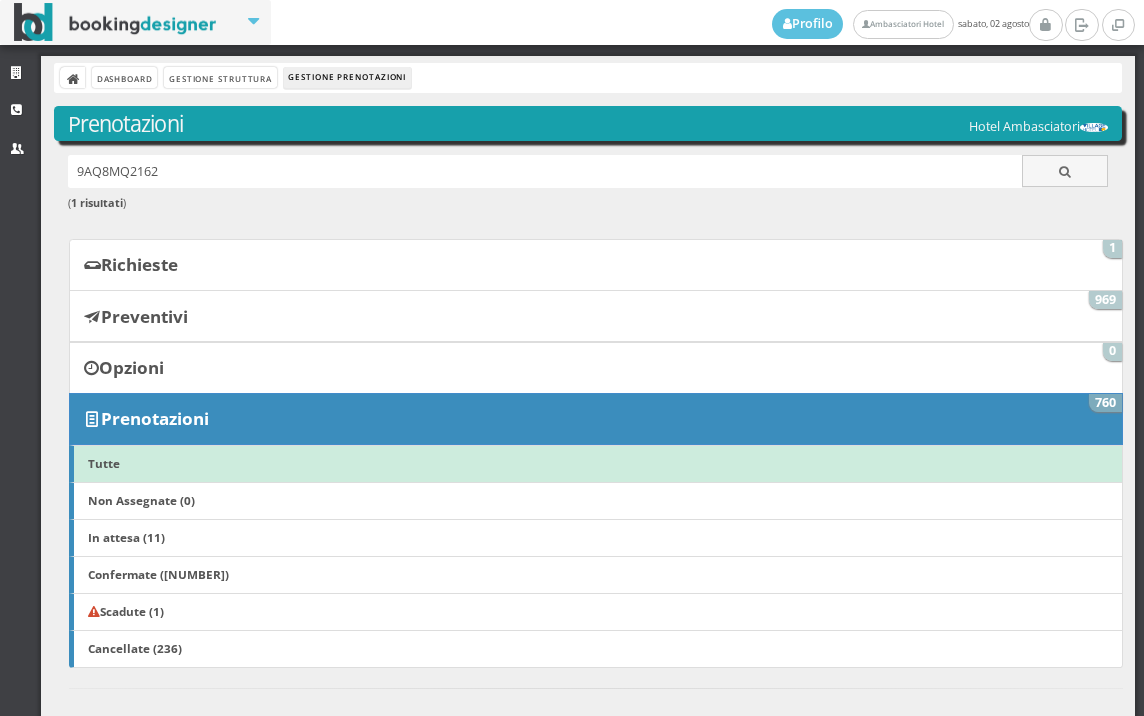scroll, scrollTop: 0, scrollLeft: 0, axis: both 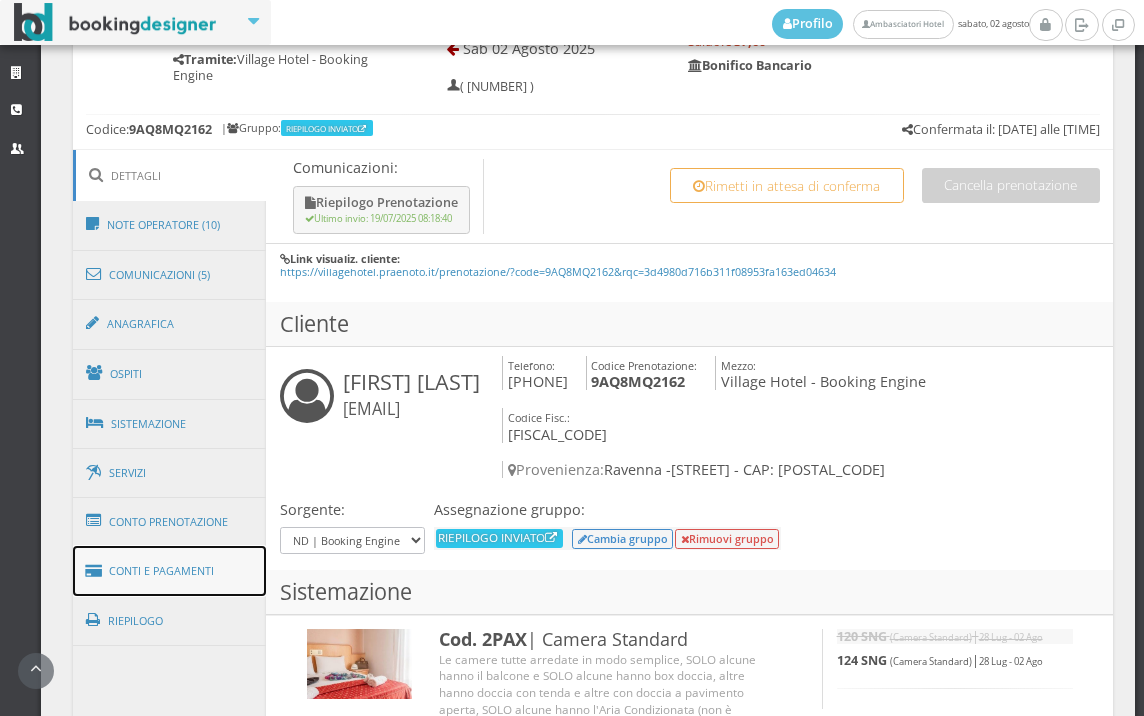 click on "Conti e Pagamenti" at bounding box center (170, 571) 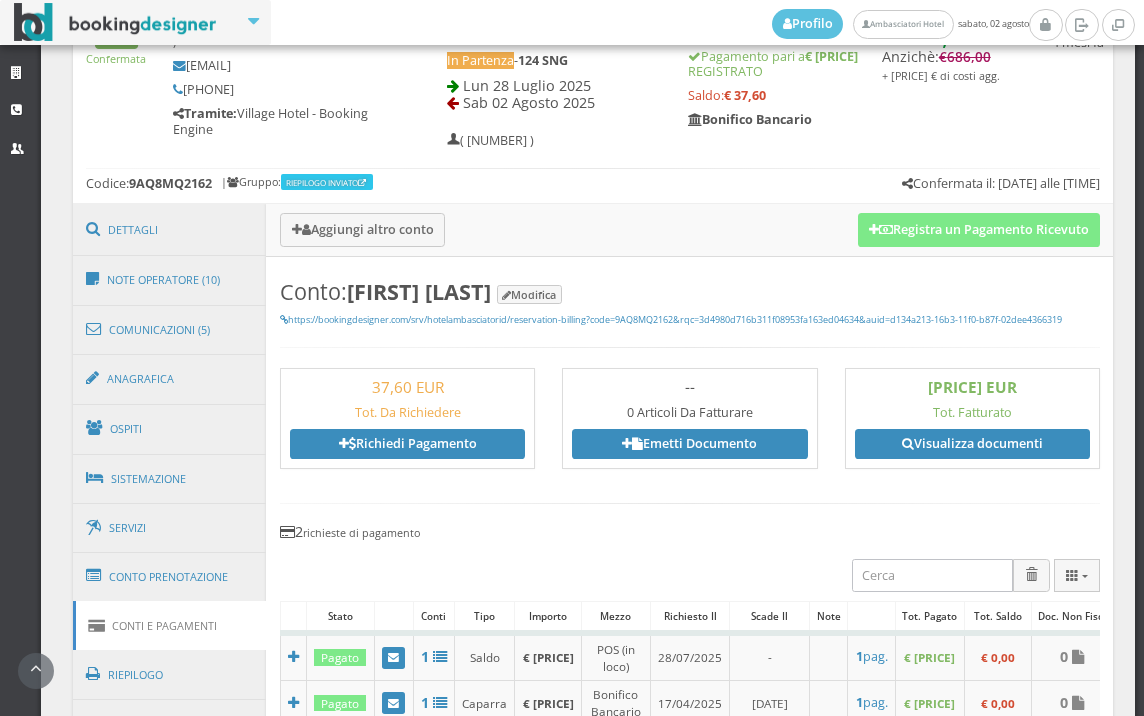 scroll, scrollTop: 1000, scrollLeft: 0, axis: vertical 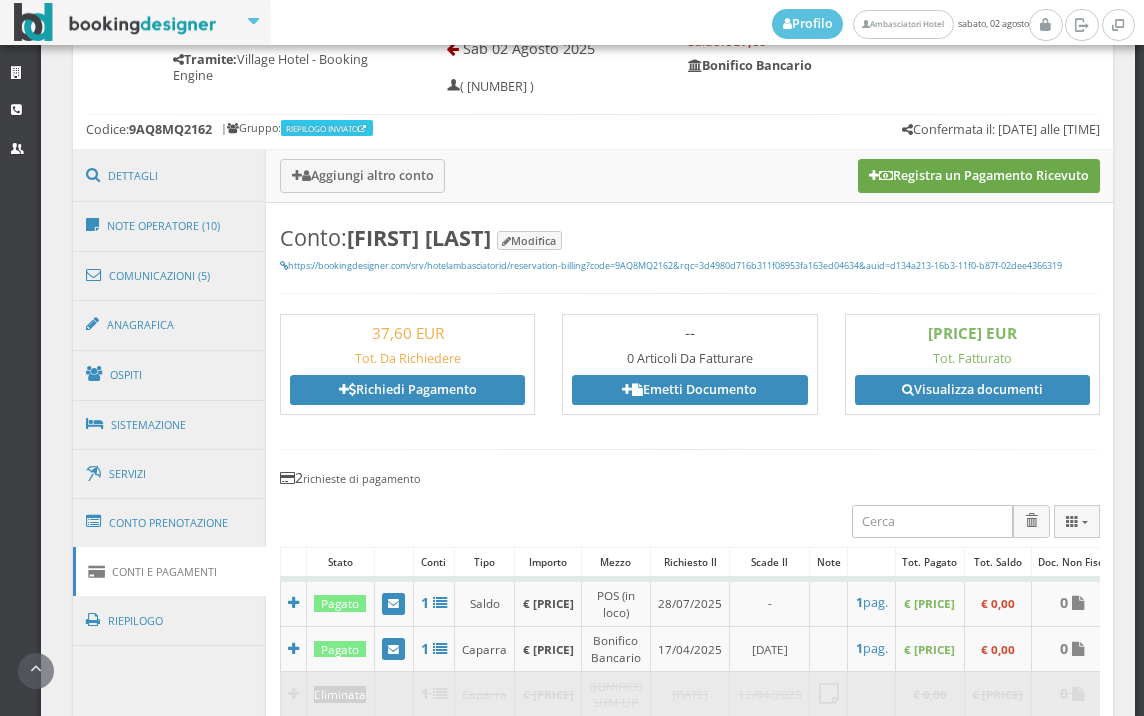 click on "Registra un Pagamento Ricevuto" at bounding box center (979, 176) 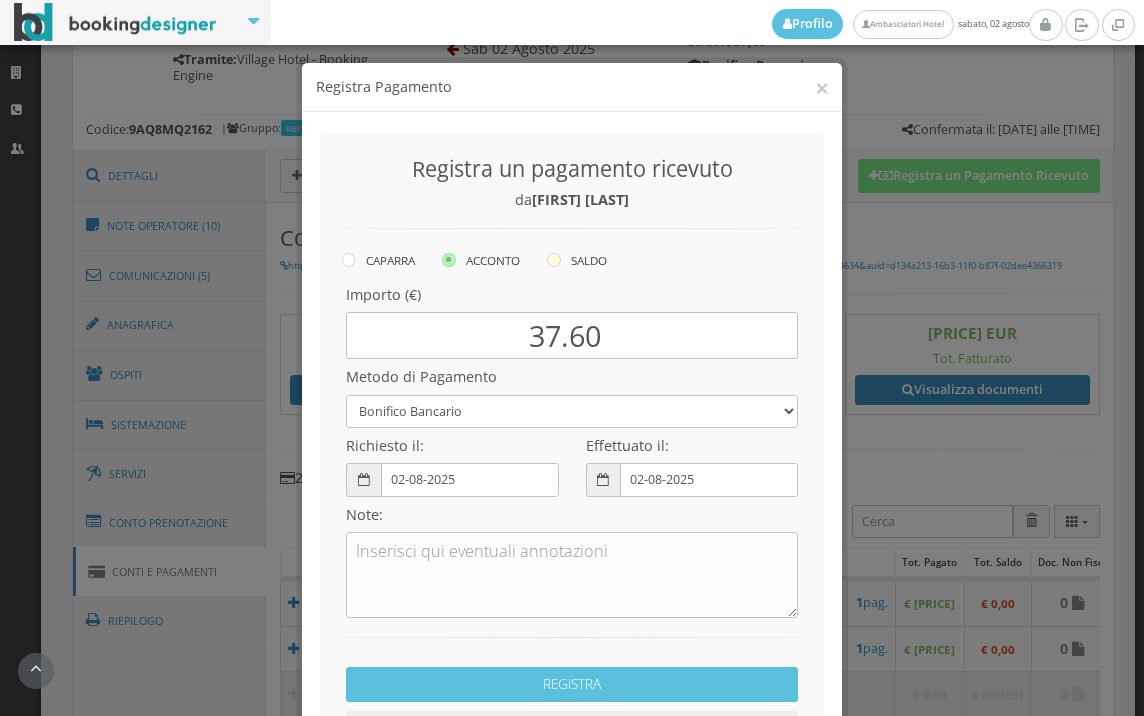 click at bounding box center (554, 260) 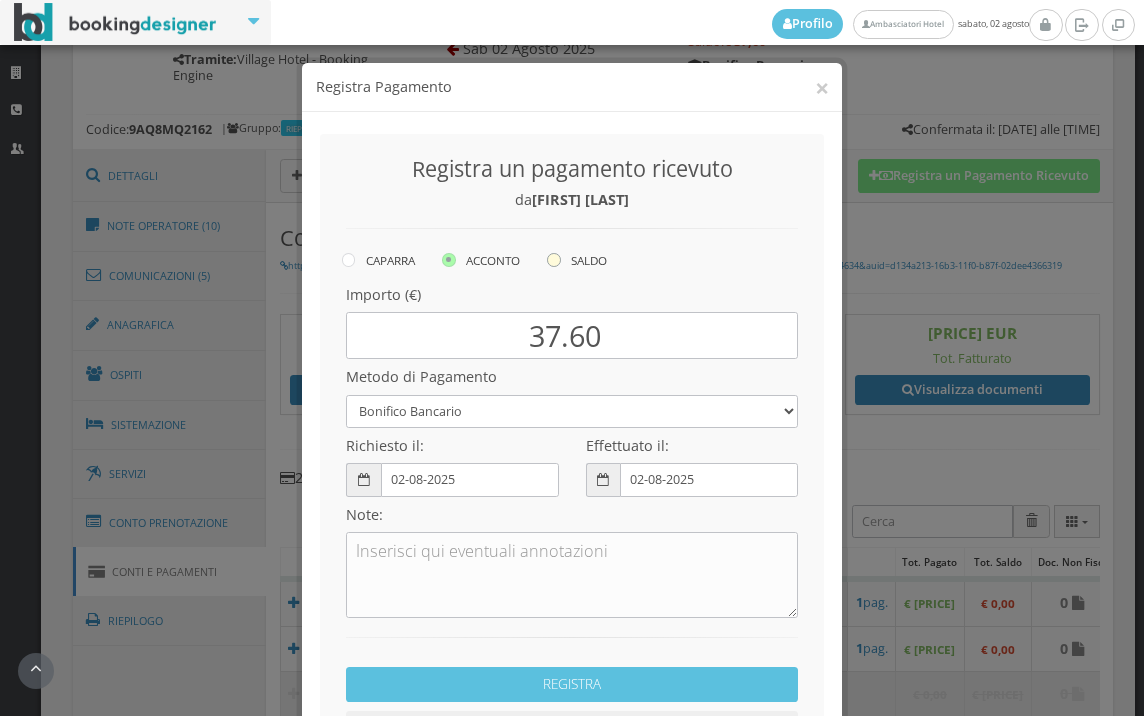 click on "SALDO" at bounding box center [-8464, 258] 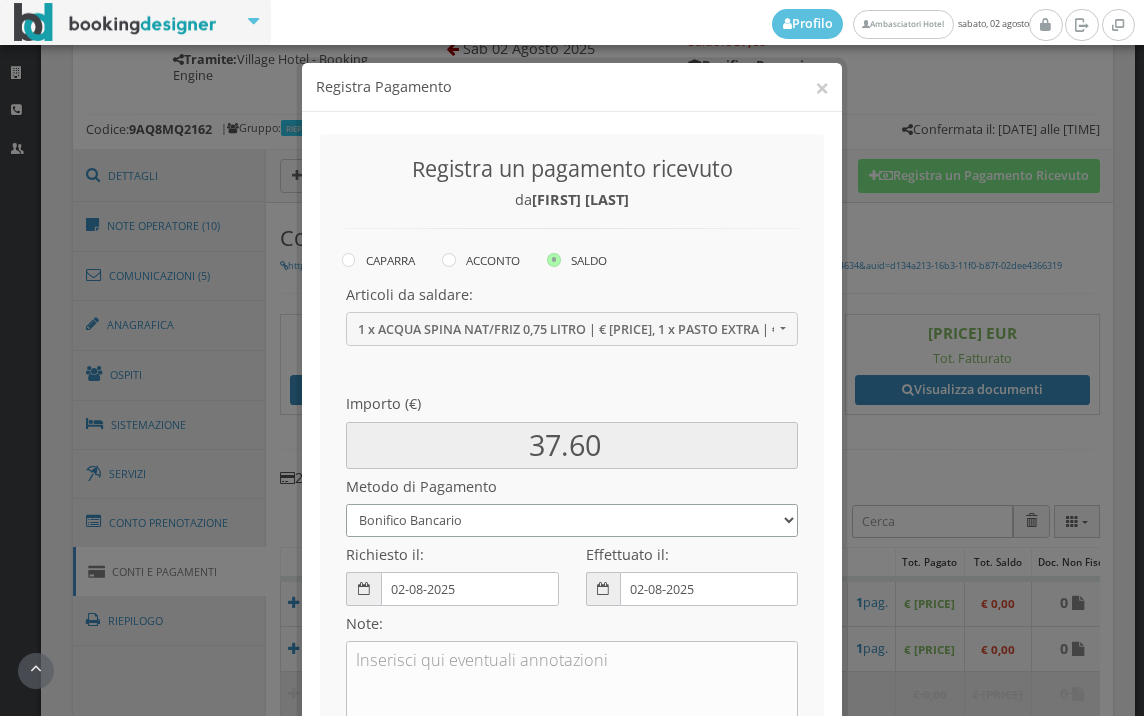 click on "Bonifico Bancario
BONIFICO SUM UP
Contanti
Assegno Bancario
Assegno Circolare
Vaglia Postale
Voucher
Tramite BOOKING.COM
Bonus vacanze (Dl n. 34/2020)
POS (in loco)
Pagamento online con carta di credito (Stripe)
Pagamento online con carta di credito (Stripe) !
Pagamento in 3 rate senza interessi con Scalapay
Pagamento in 4 rate senza interessi con Scalapay
Tramite PROMOTODAY" at bounding box center [572, 520] 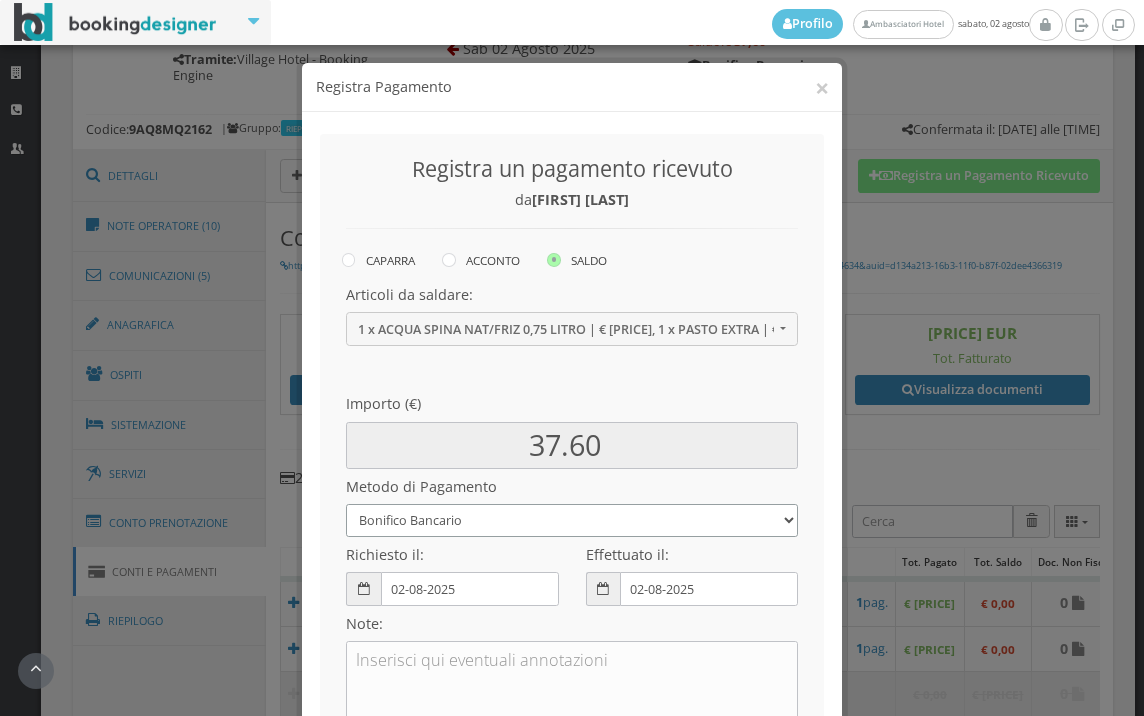 select 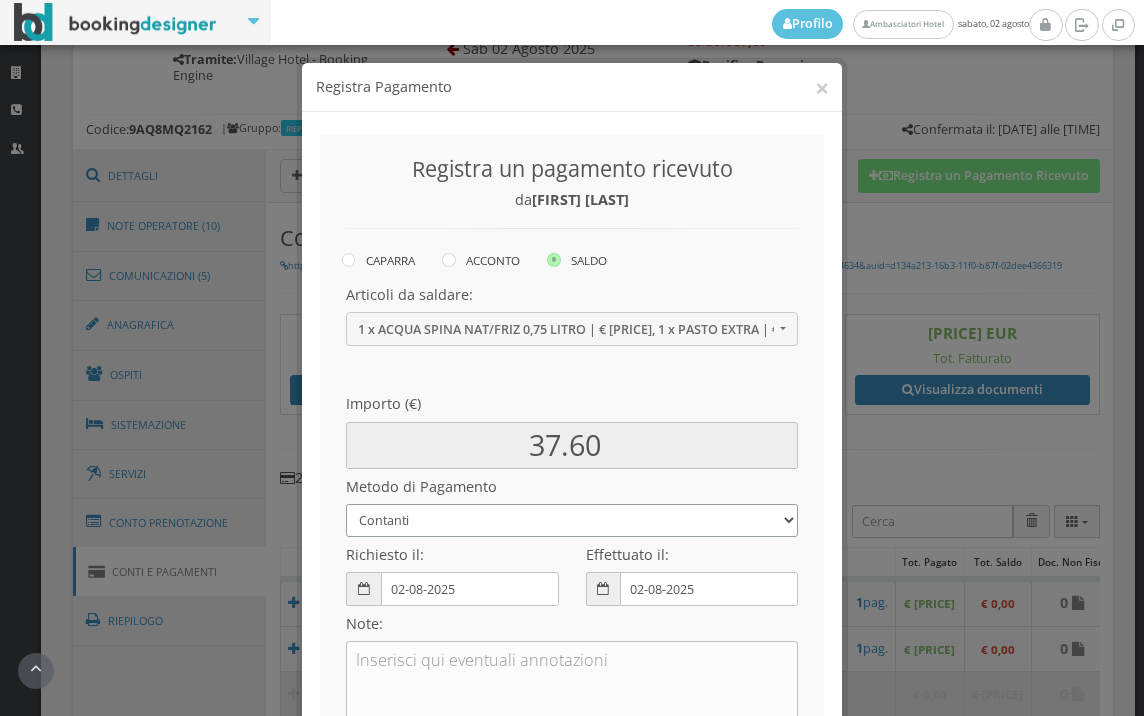 click on "Bonifico Bancario
BONIFICO SUM UP
Contanti
Assegno Bancario
Assegno Circolare
Vaglia Postale
Voucher
Tramite BOOKING.COM
Bonus vacanze (Dl n. 34/2020)
POS (in loco)
Pagamento online con carta di credito (Stripe)
Pagamento online con carta di credito (Stripe) !
Pagamento in 3 rate senza interessi con Scalapay
Pagamento in 4 rate senza interessi con Scalapay
Tramite PROMOTODAY" at bounding box center (572, 520) 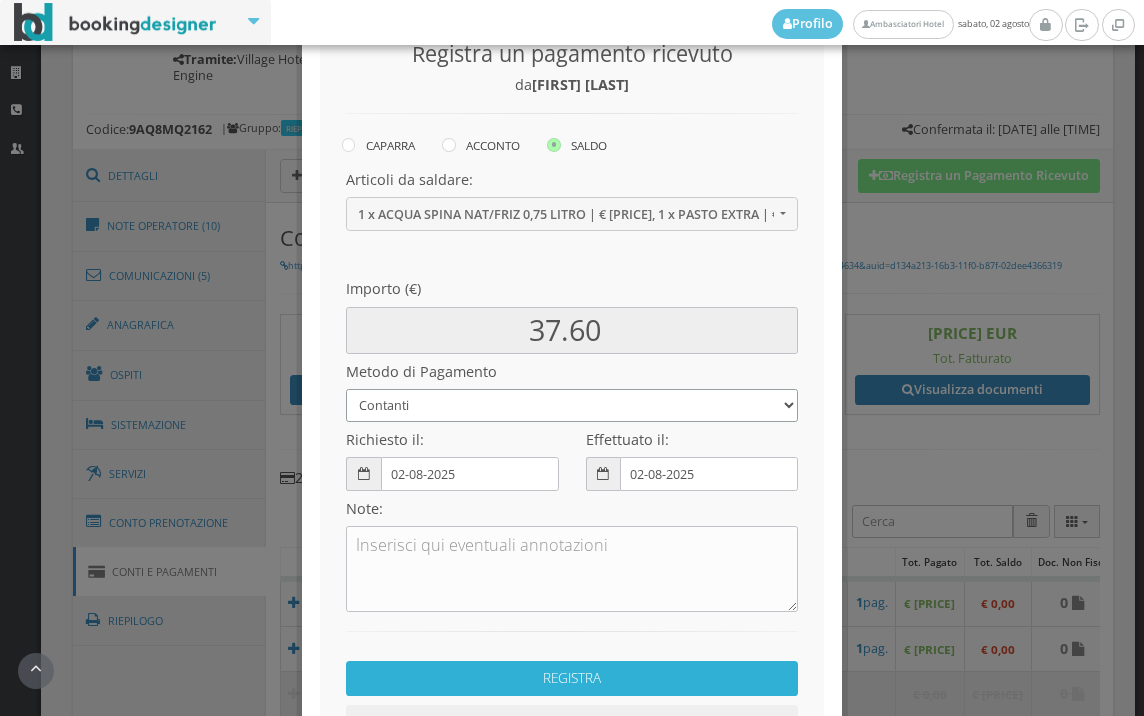 scroll, scrollTop: 273, scrollLeft: 0, axis: vertical 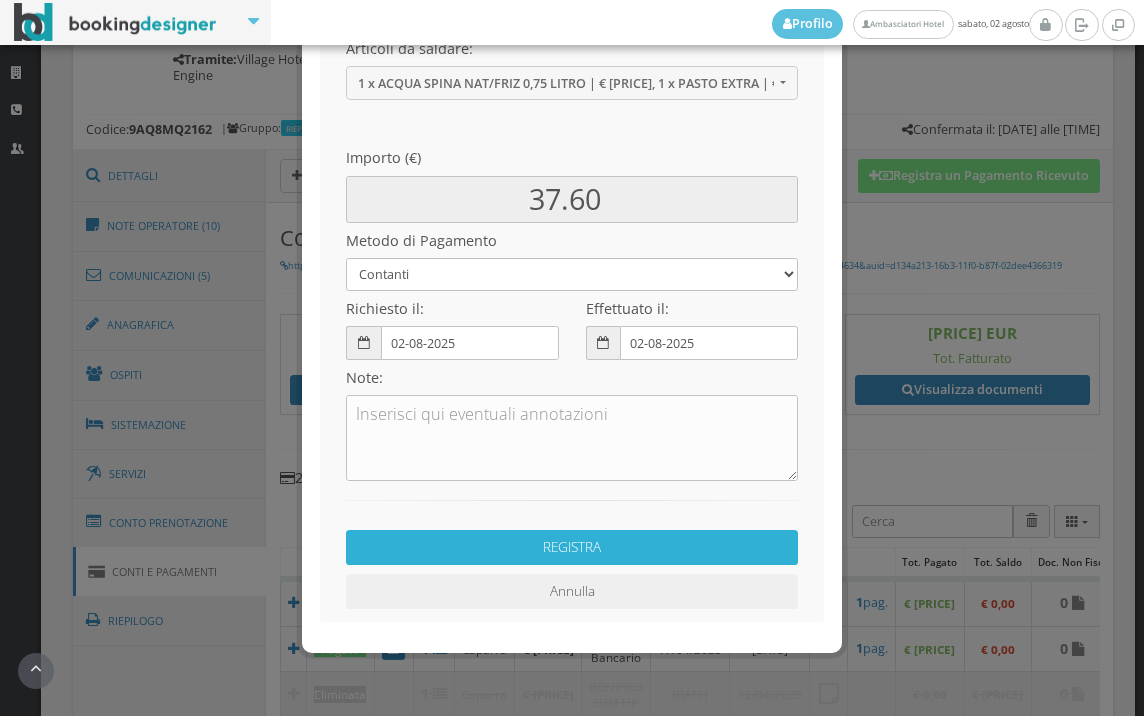 click on "REGISTRA" at bounding box center (572, 547) 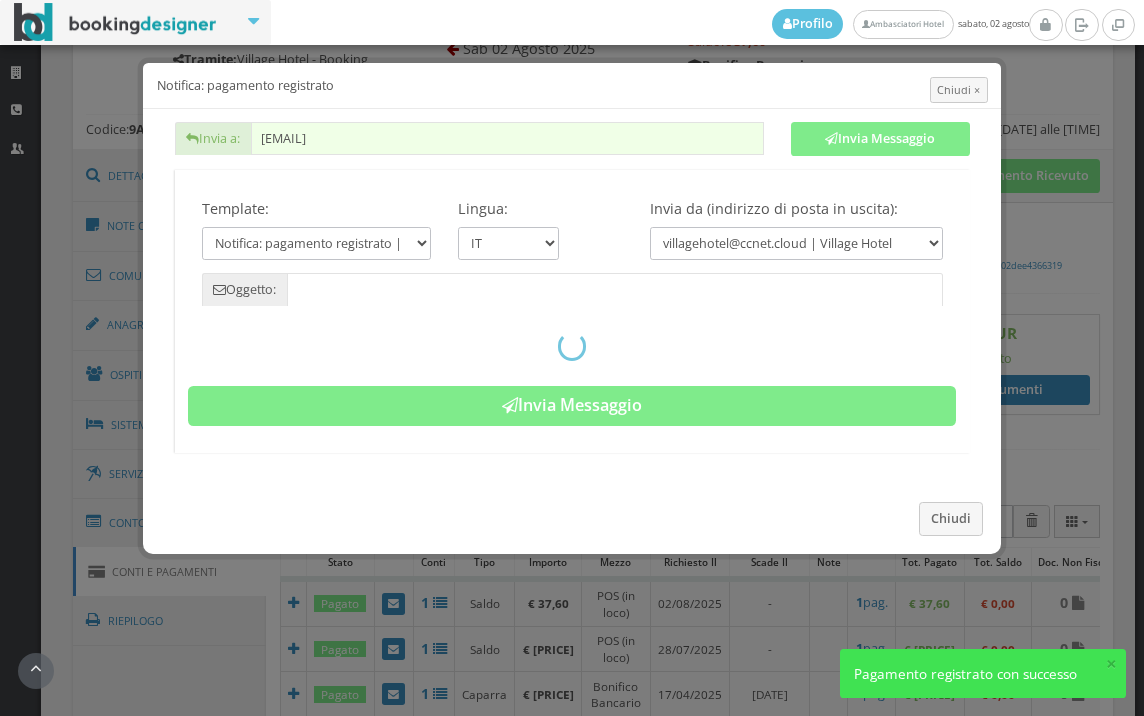 type on "Pagamento registrato - Prenotazione: 9AQ8MQ2162 - Angelina  Minichiello" 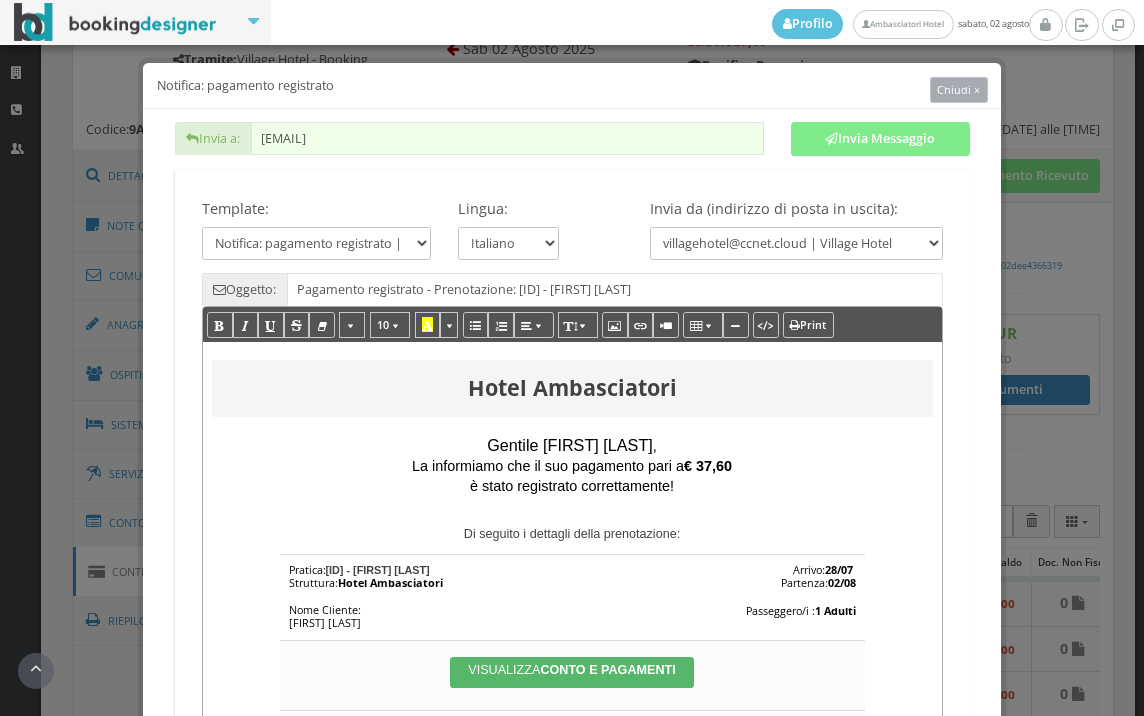 click on "Chiudi ×" at bounding box center (958, 89) 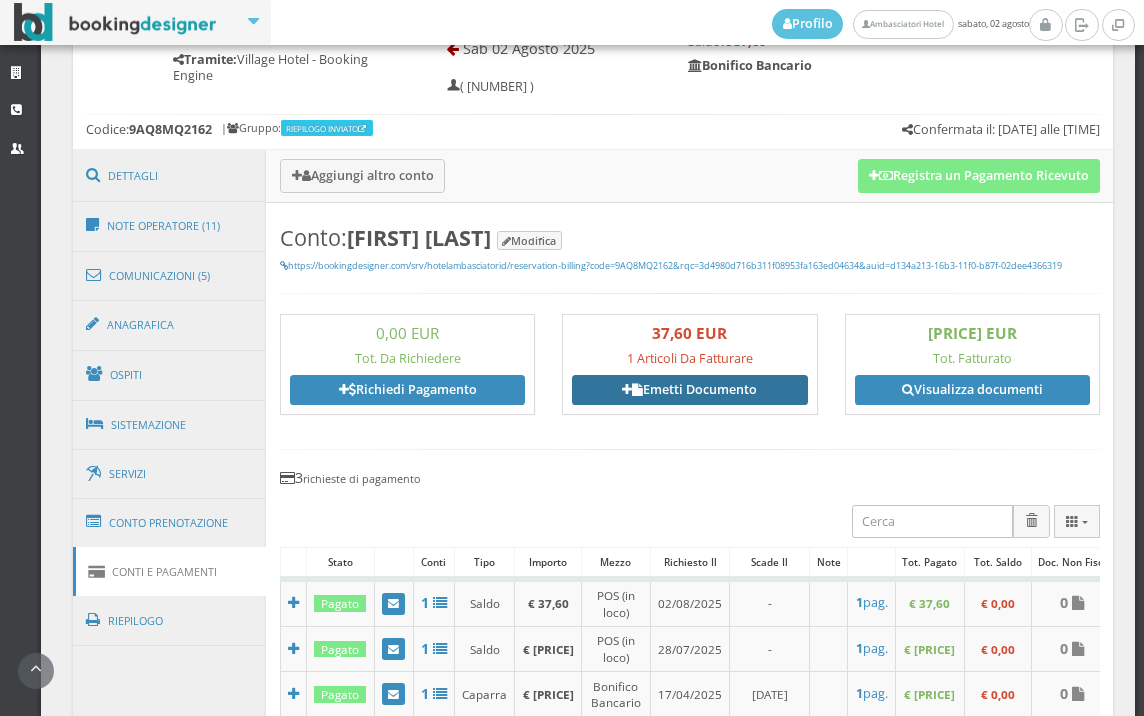 click on "Emetti Documento" at bounding box center (689, 390) 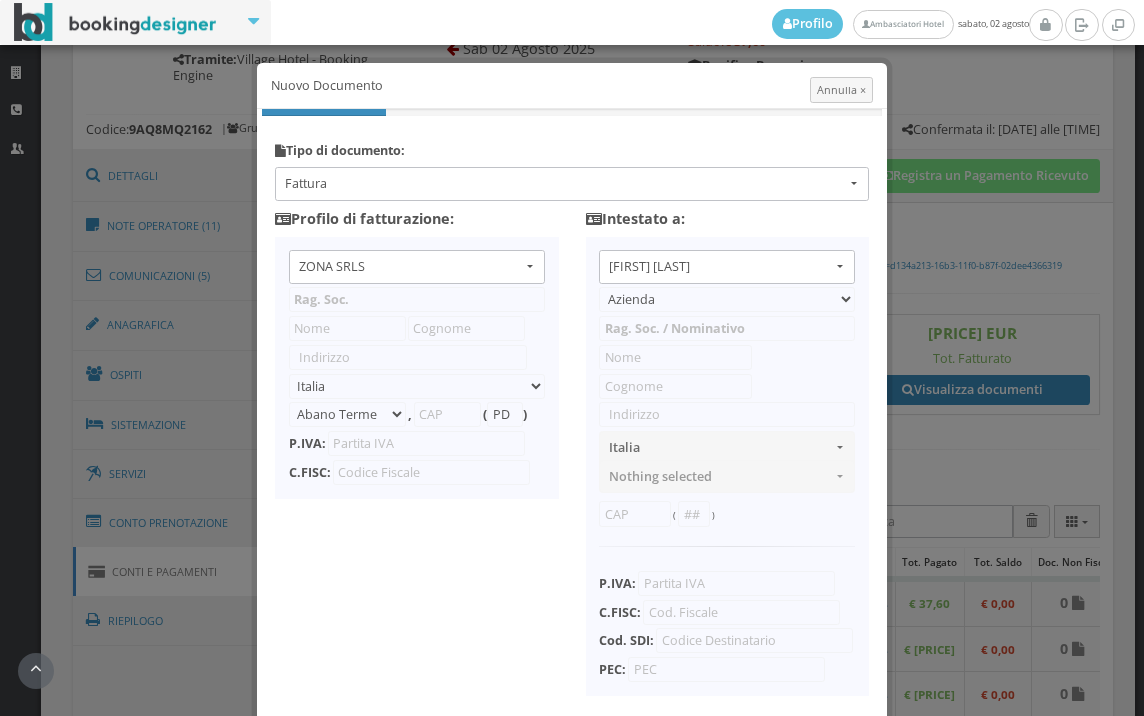 type on "ZONA SRLS" 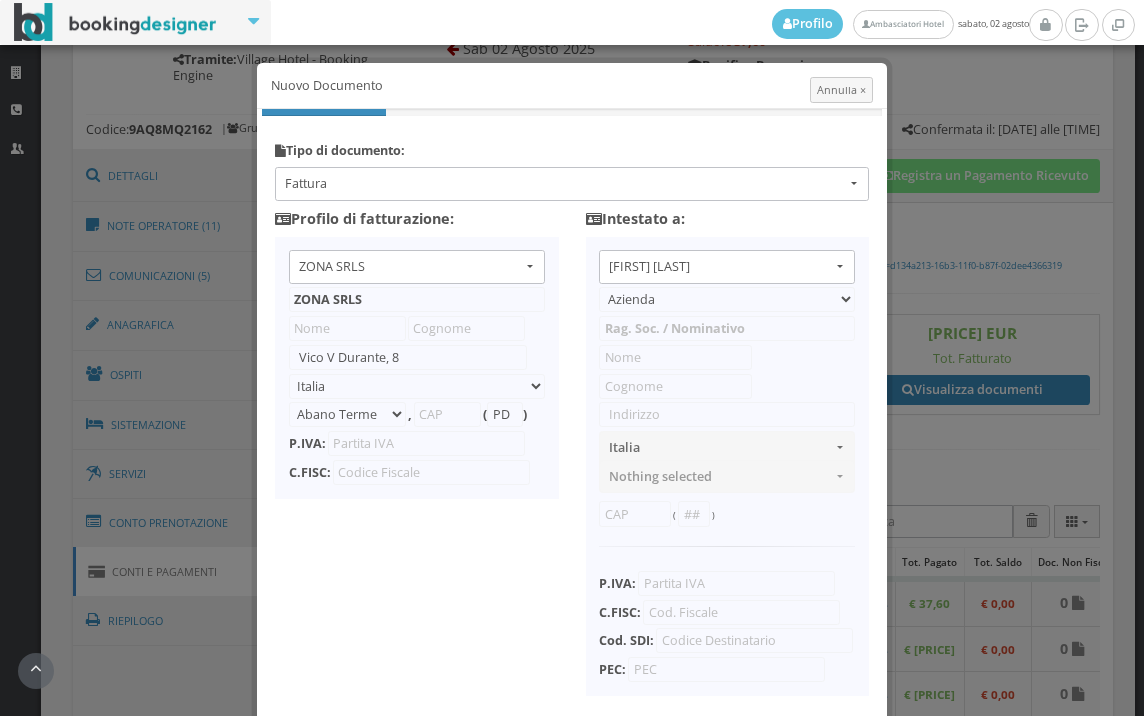 select on "Frattamaggiore" 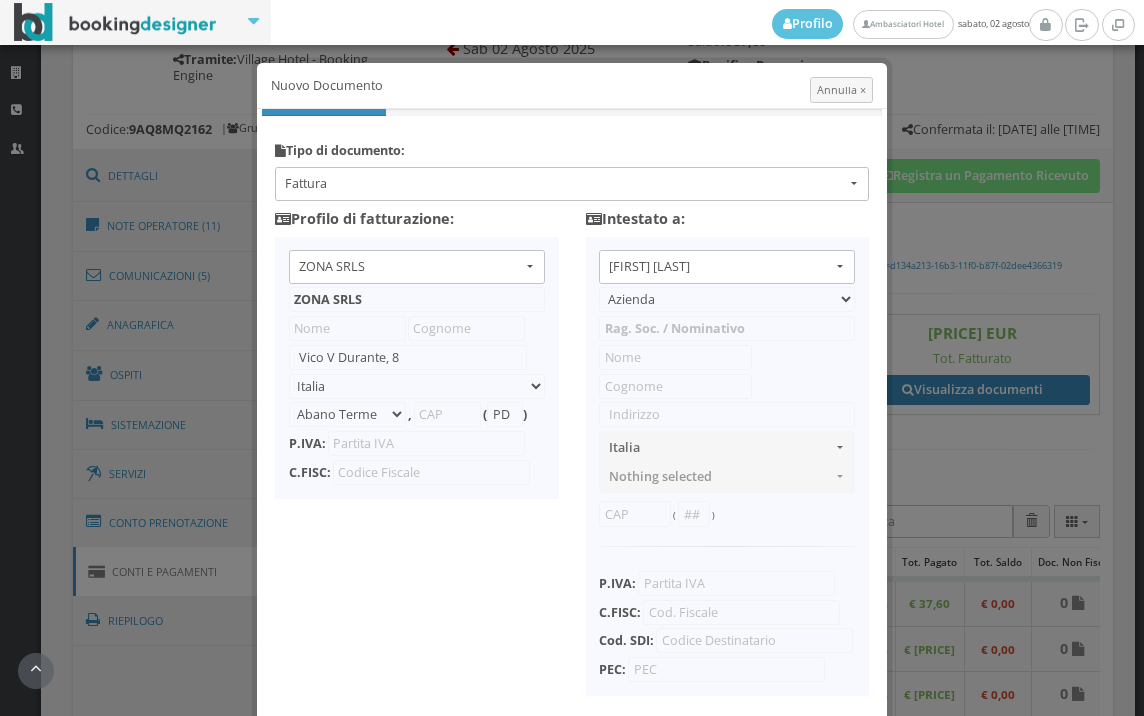type on "80027" 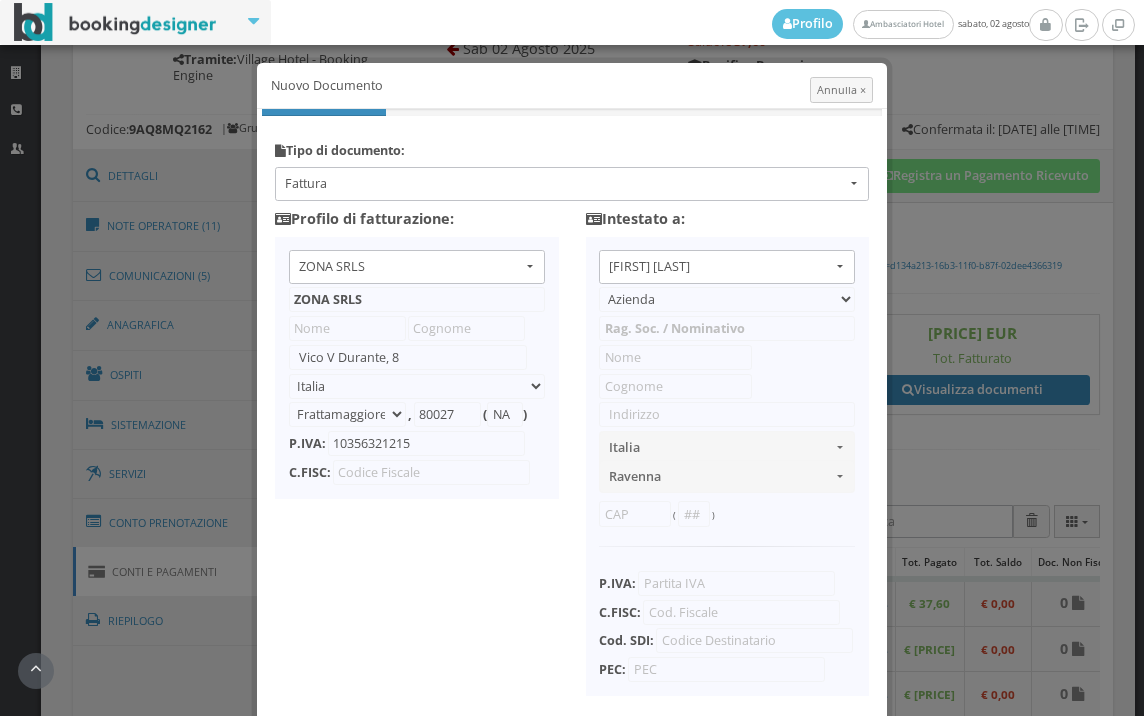 select on "PF" 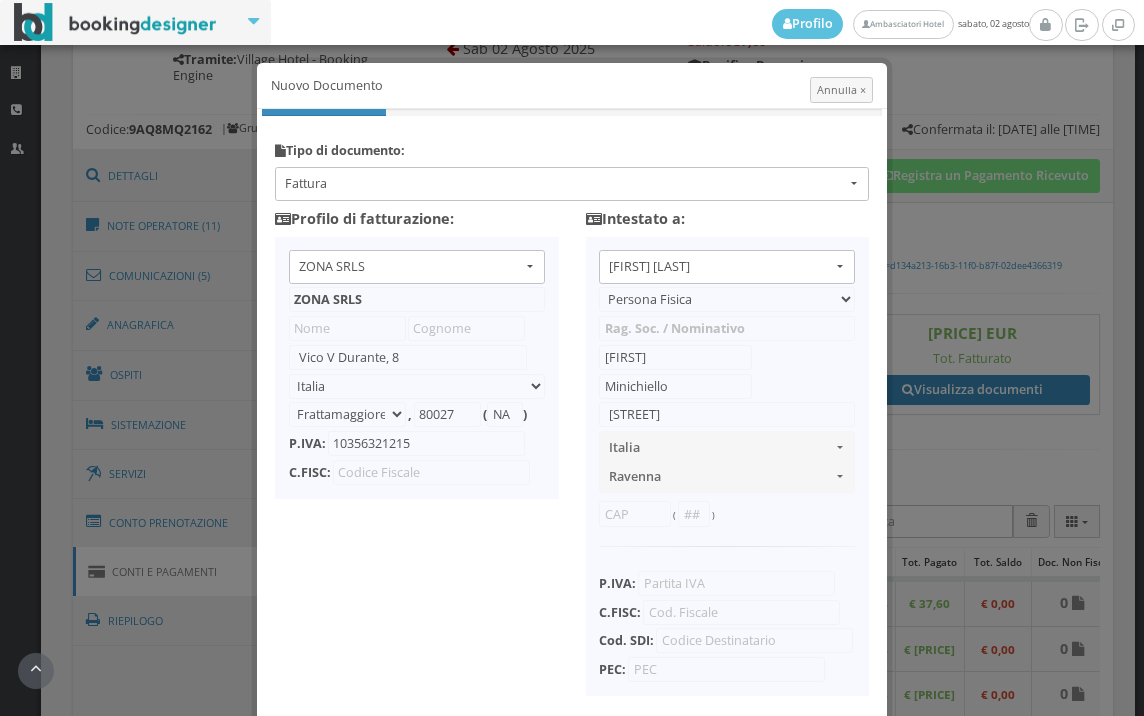 select on "RAVENNA" 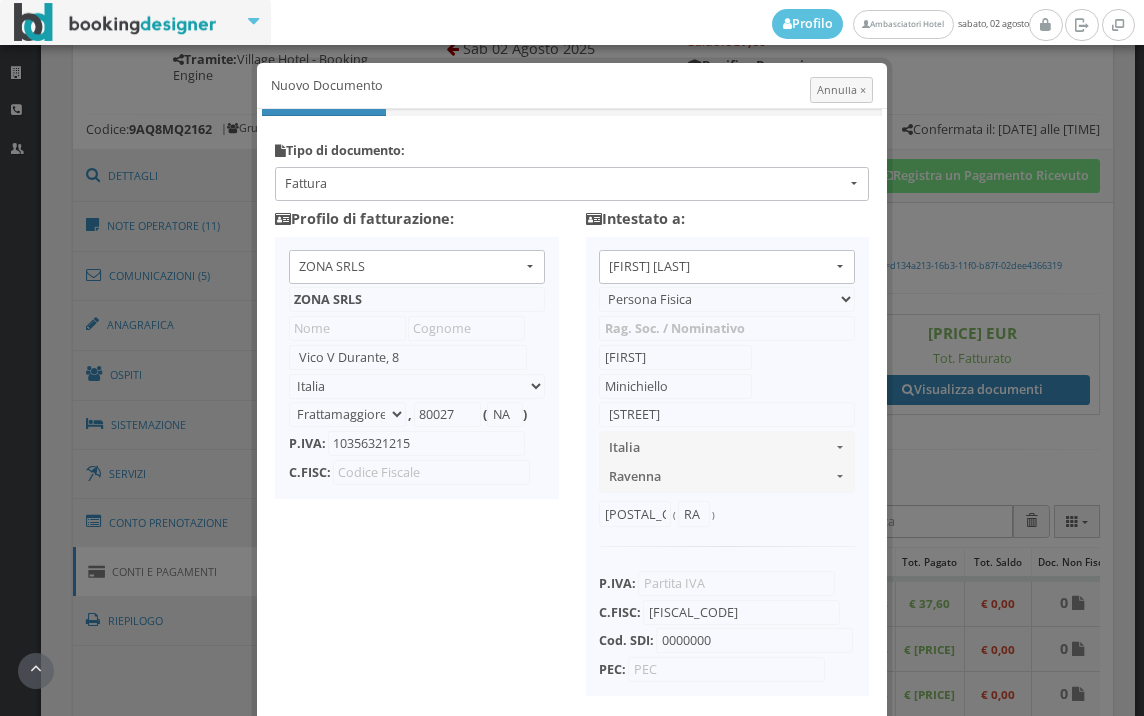 scroll, scrollTop: 158, scrollLeft: 0, axis: vertical 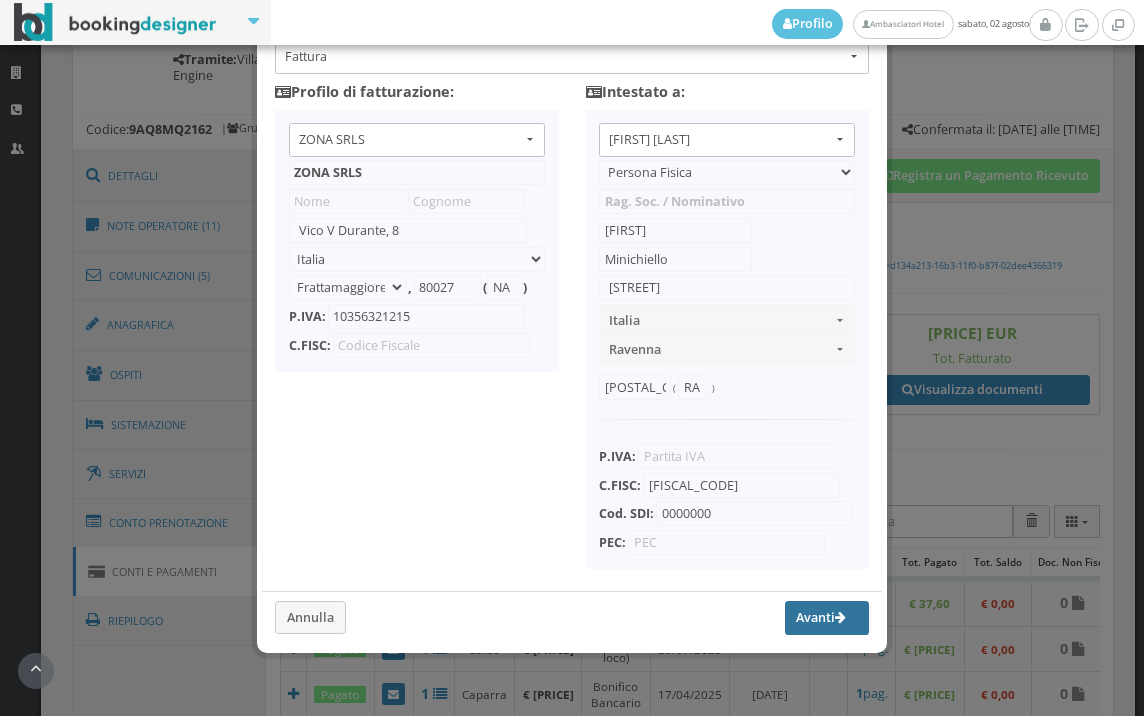 click on "Avanti" at bounding box center [827, 618] 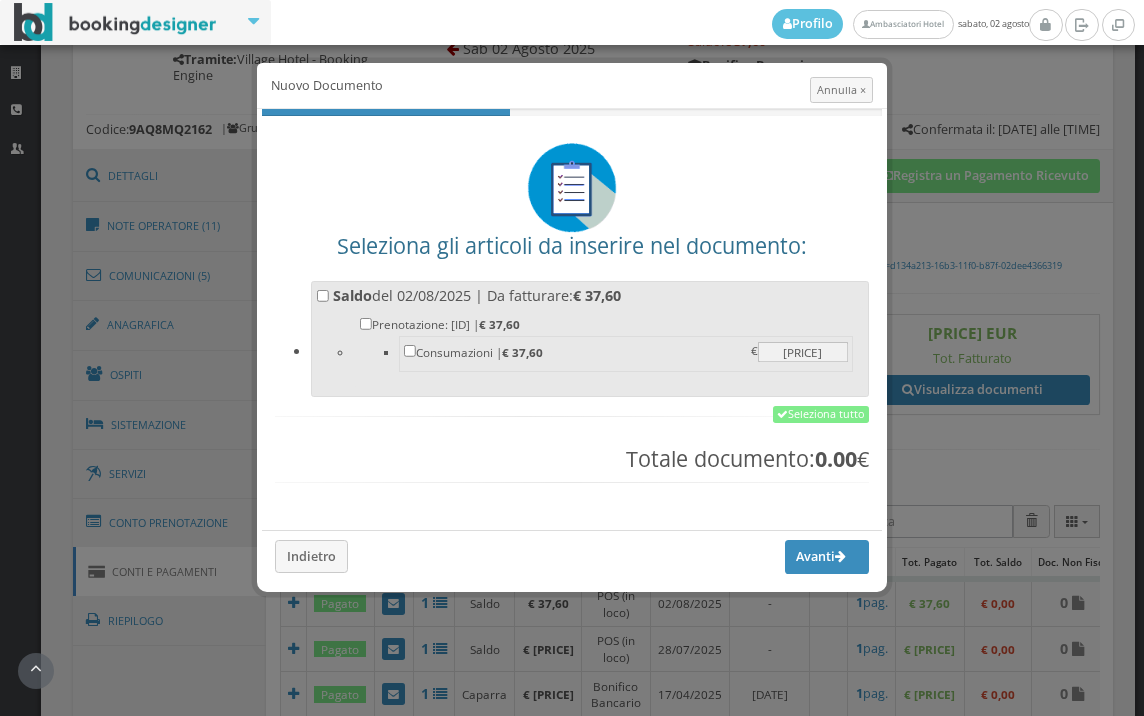 scroll, scrollTop: 0, scrollLeft: 0, axis: both 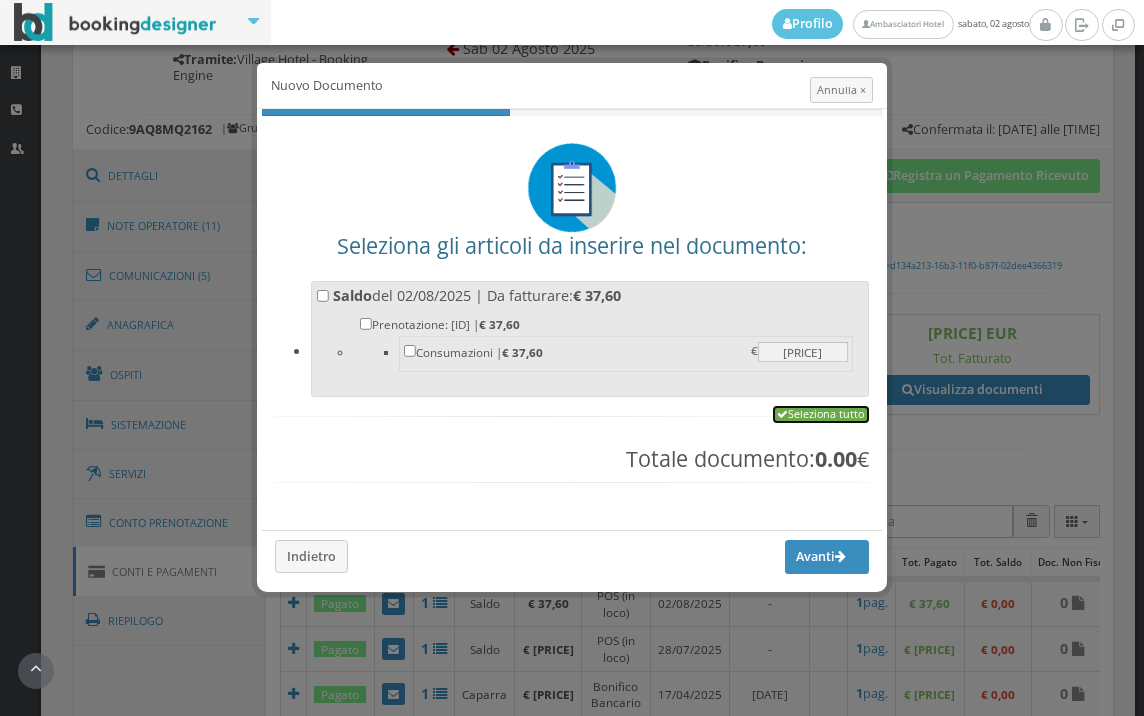 click on "Seleziona tutto" at bounding box center [821, 415] 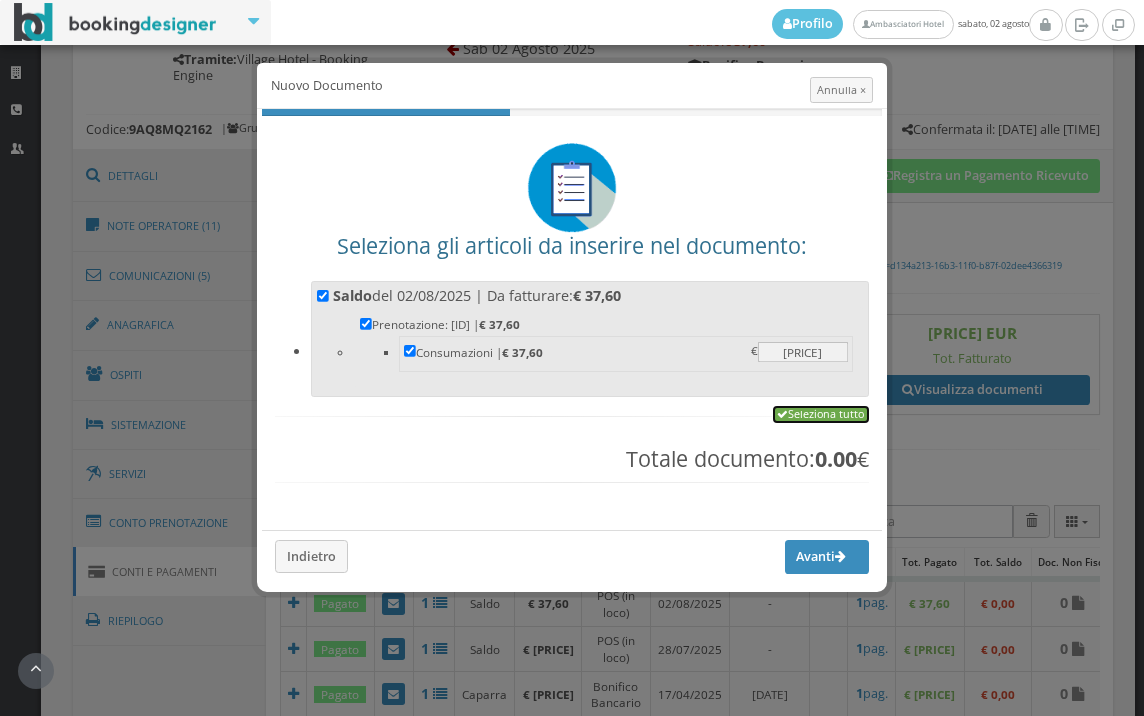 checkbox on "true" 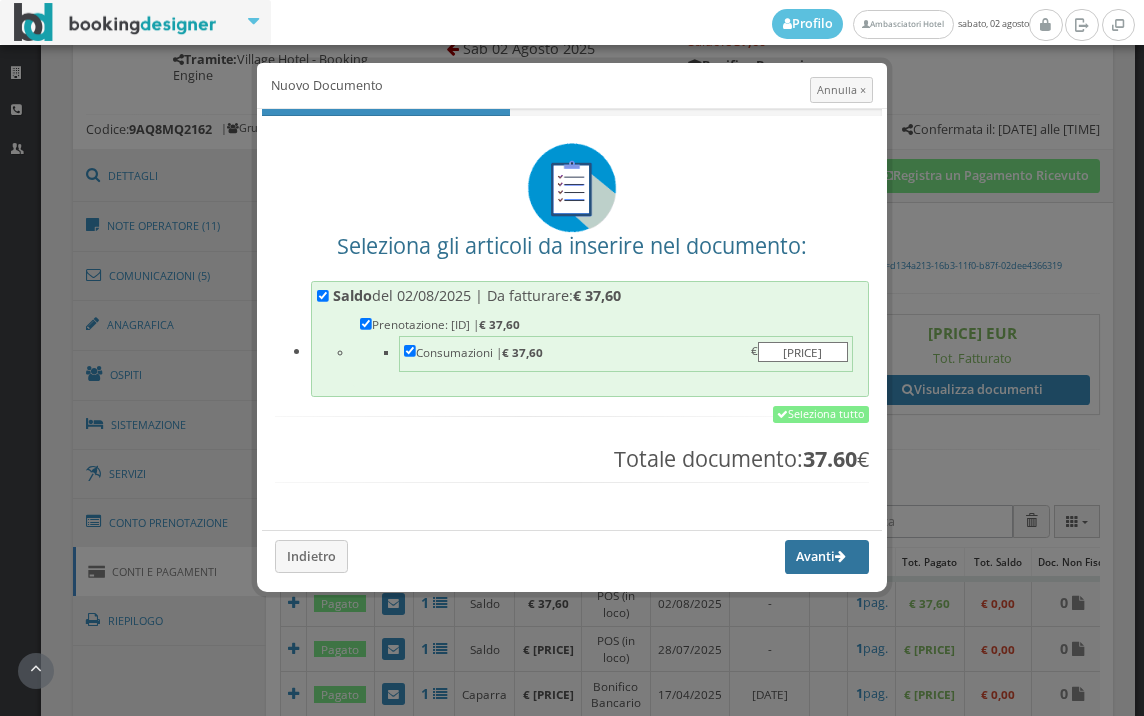click on "Avanti" at bounding box center [827, 557] 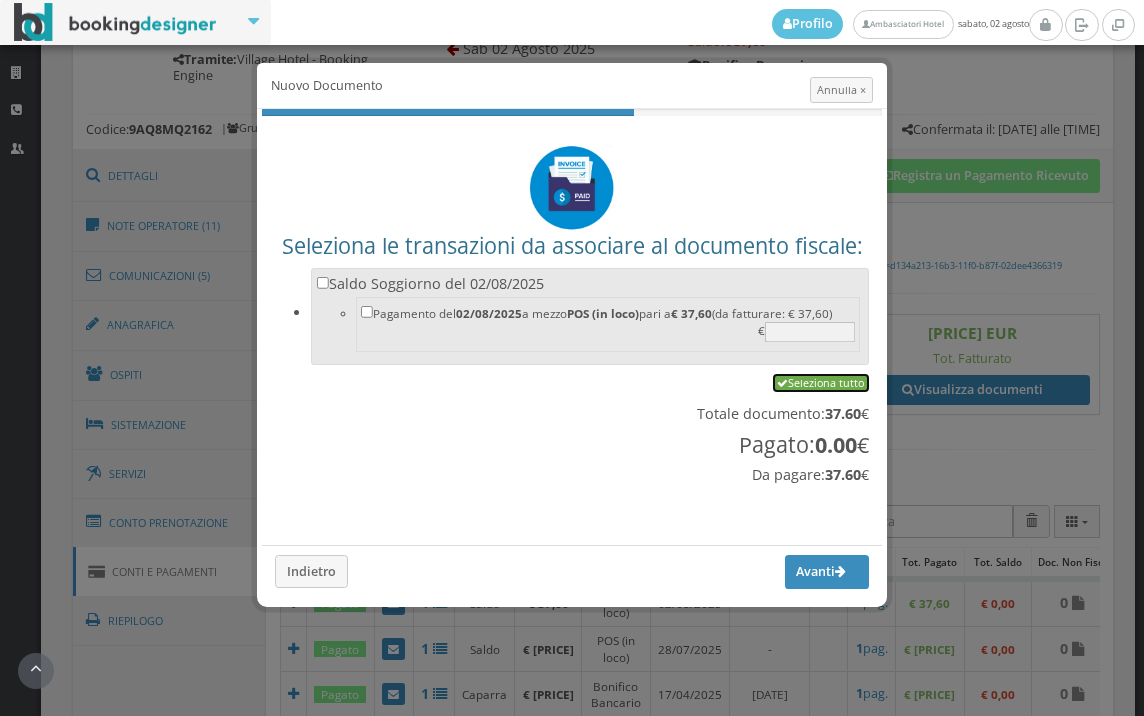click on "Seleziona tutto" at bounding box center (821, 383) 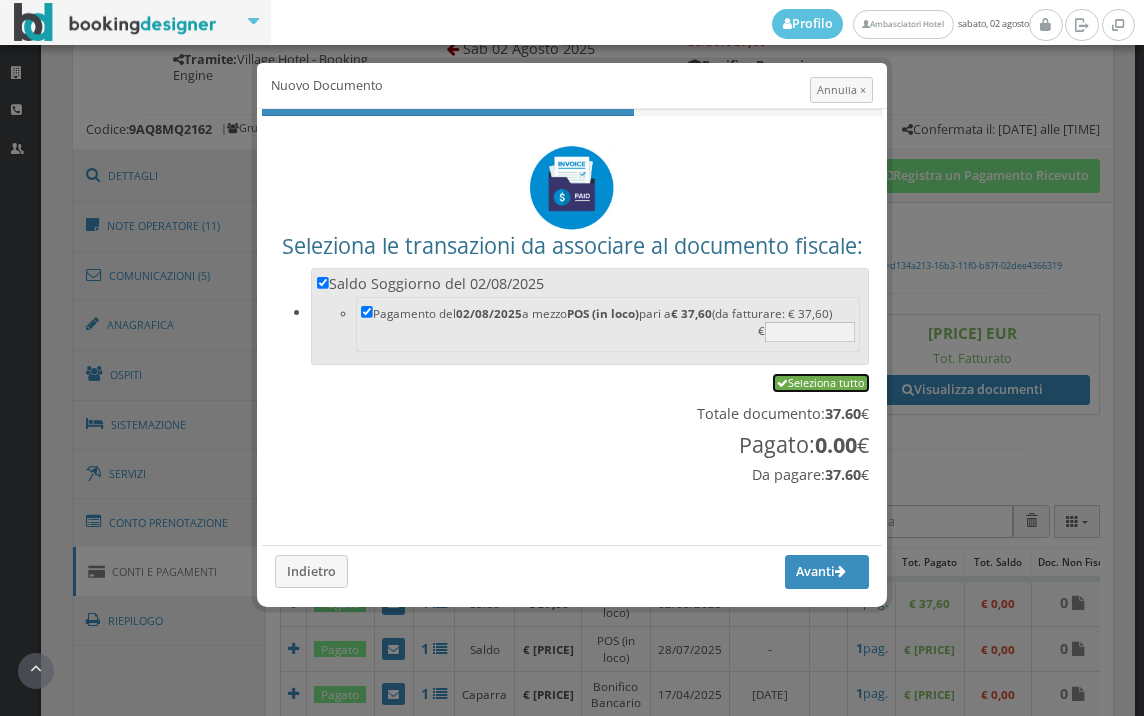 checkbox on "true" 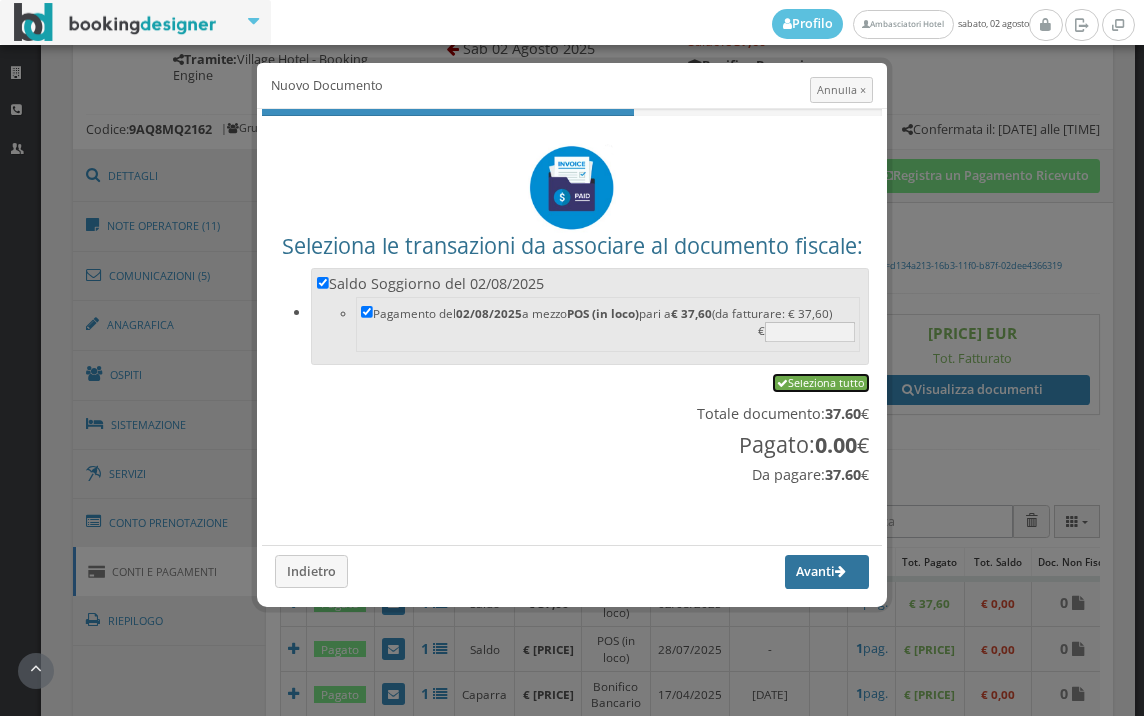 checkbox on "true" 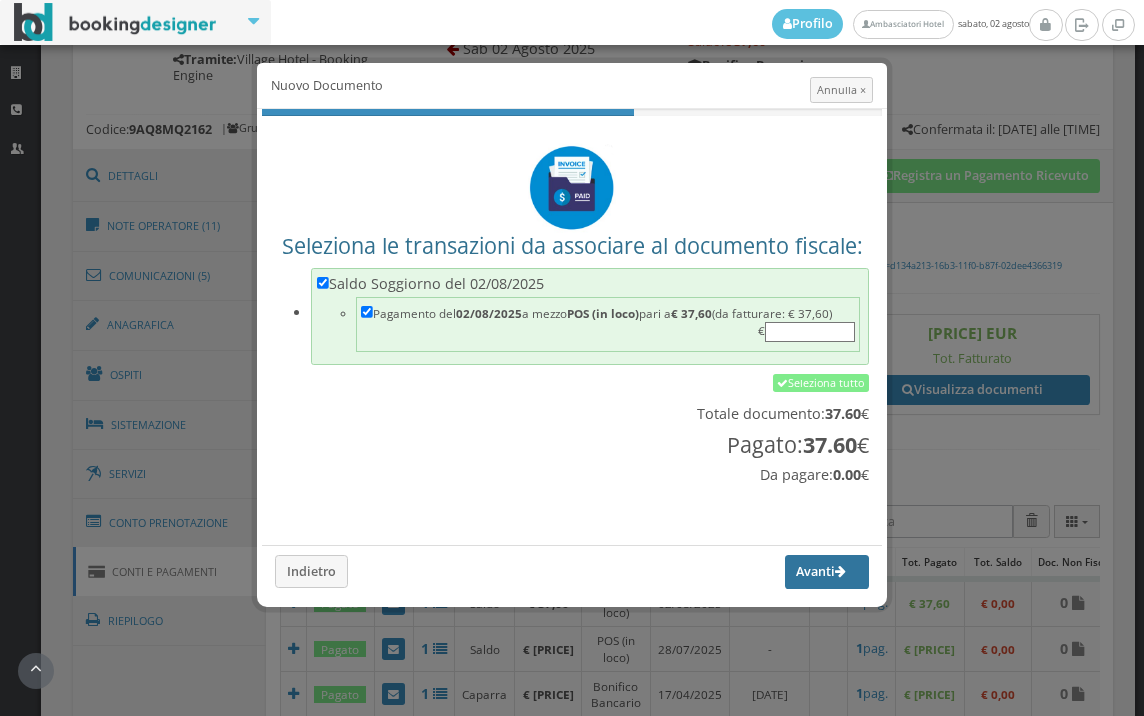 click on "Avanti" at bounding box center [827, 572] 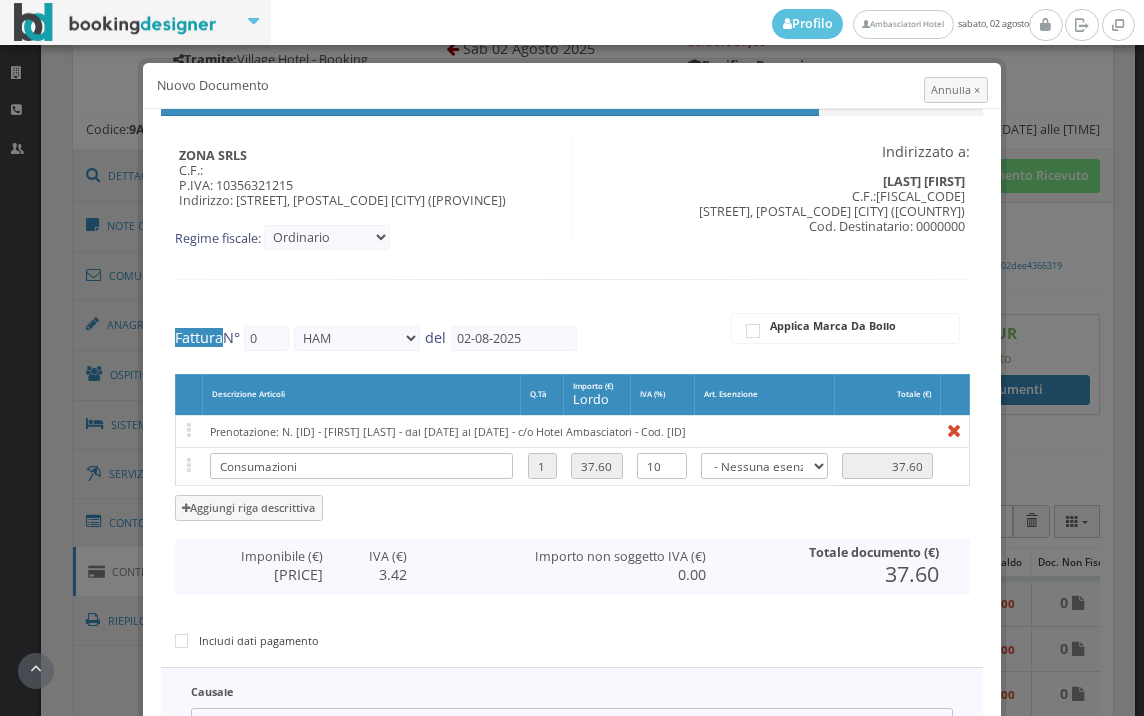 click on "Includi dati pagamento" at bounding box center (572, 634) 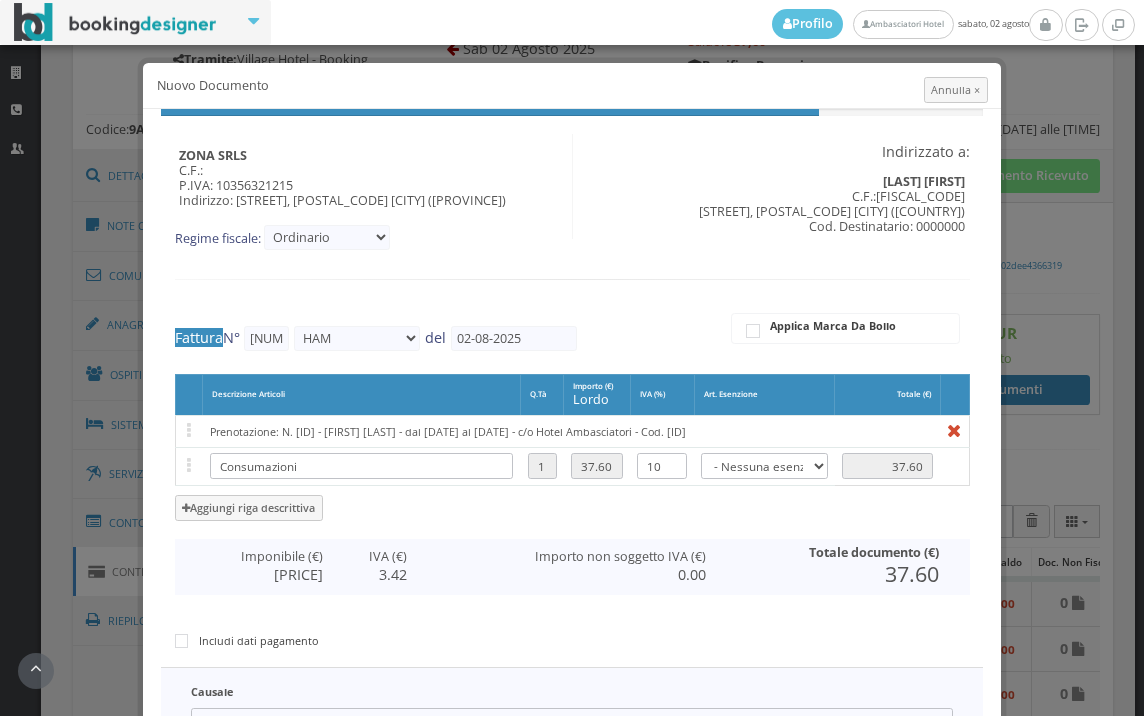 click on "Genera Documento" at bounding box center (894, 899) 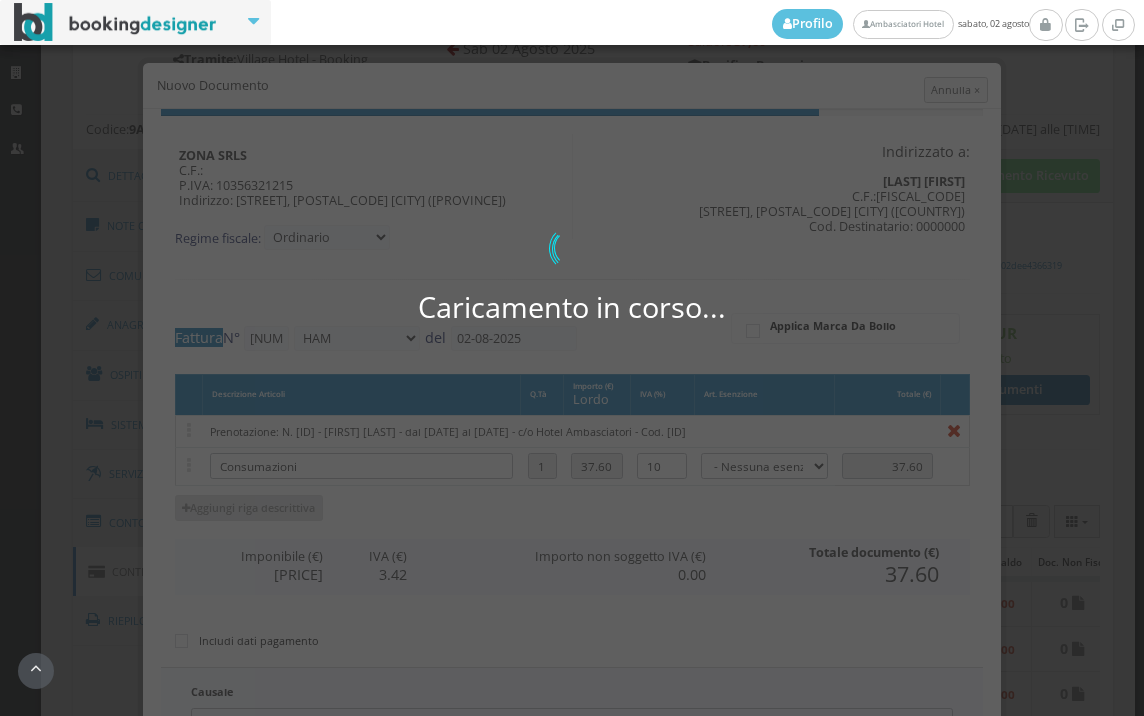 scroll, scrollTop: 327, scrollLeft: 0, axis: vertical 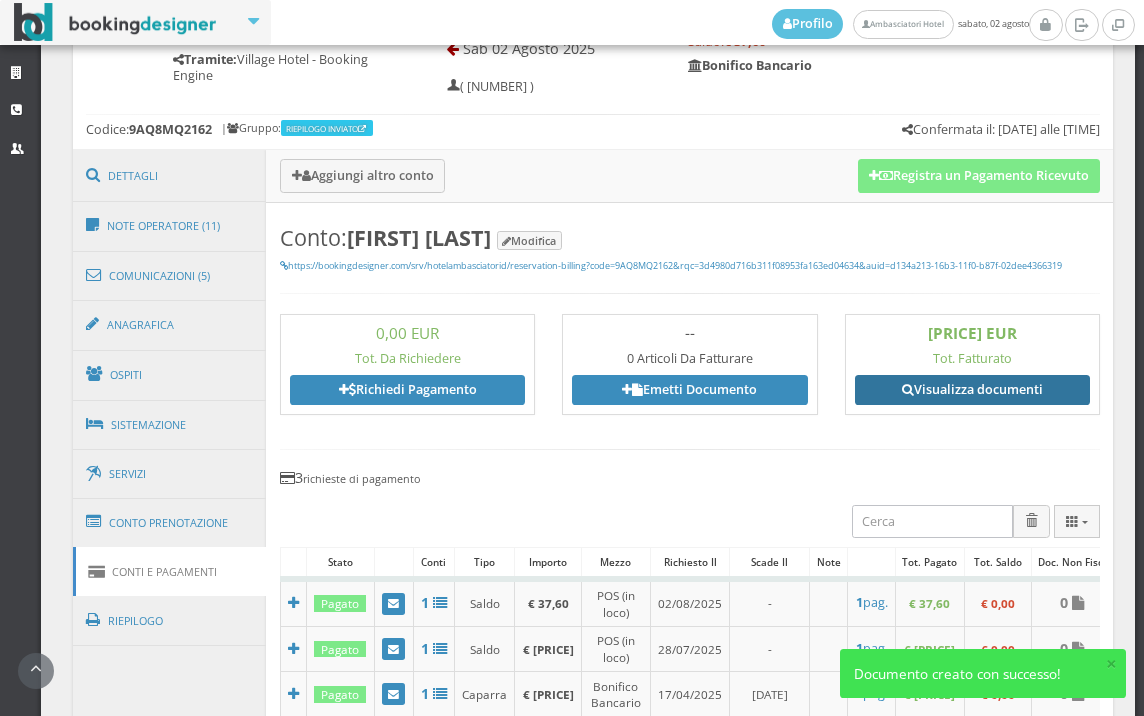 click on "Visualizza documenti" at bounding box center [972, 390] 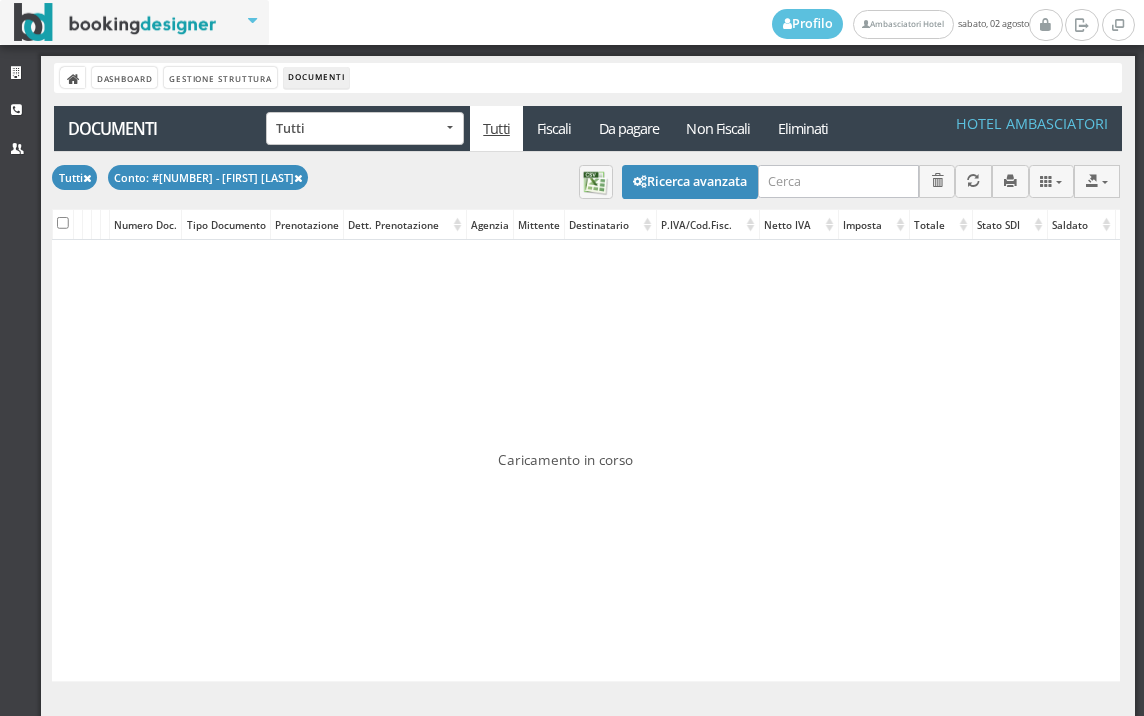 scroll, scrollTop: 0, scrollLeft: 0, axis: both 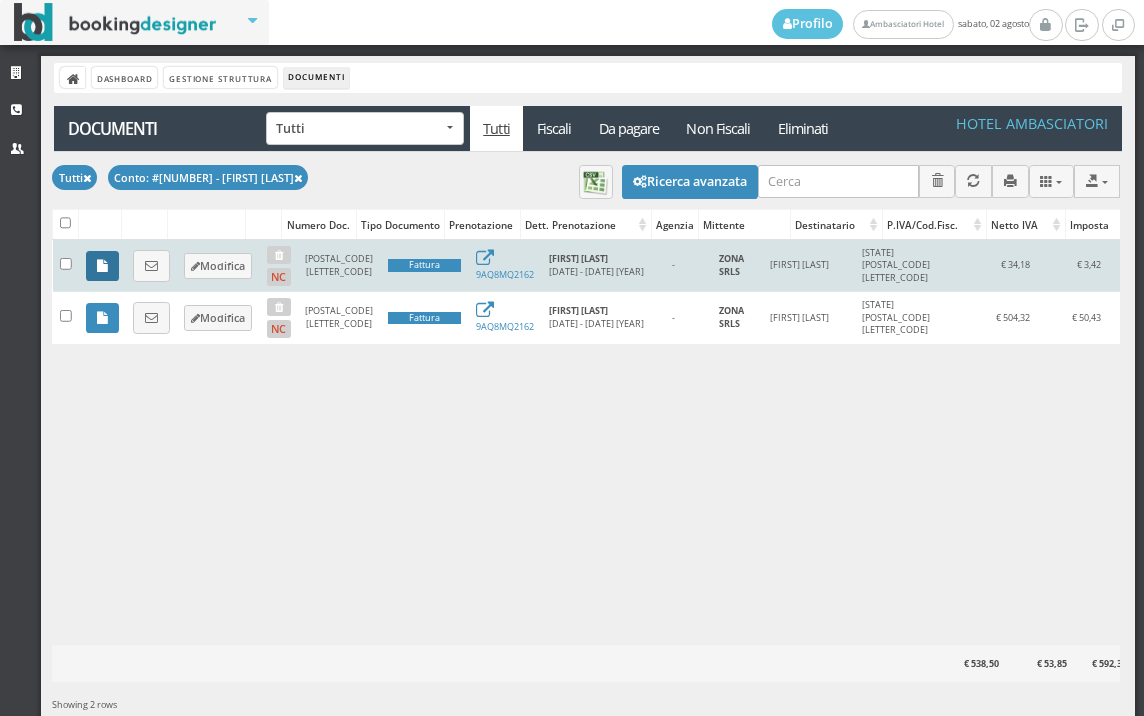 click at bounding box center [102, 266] 